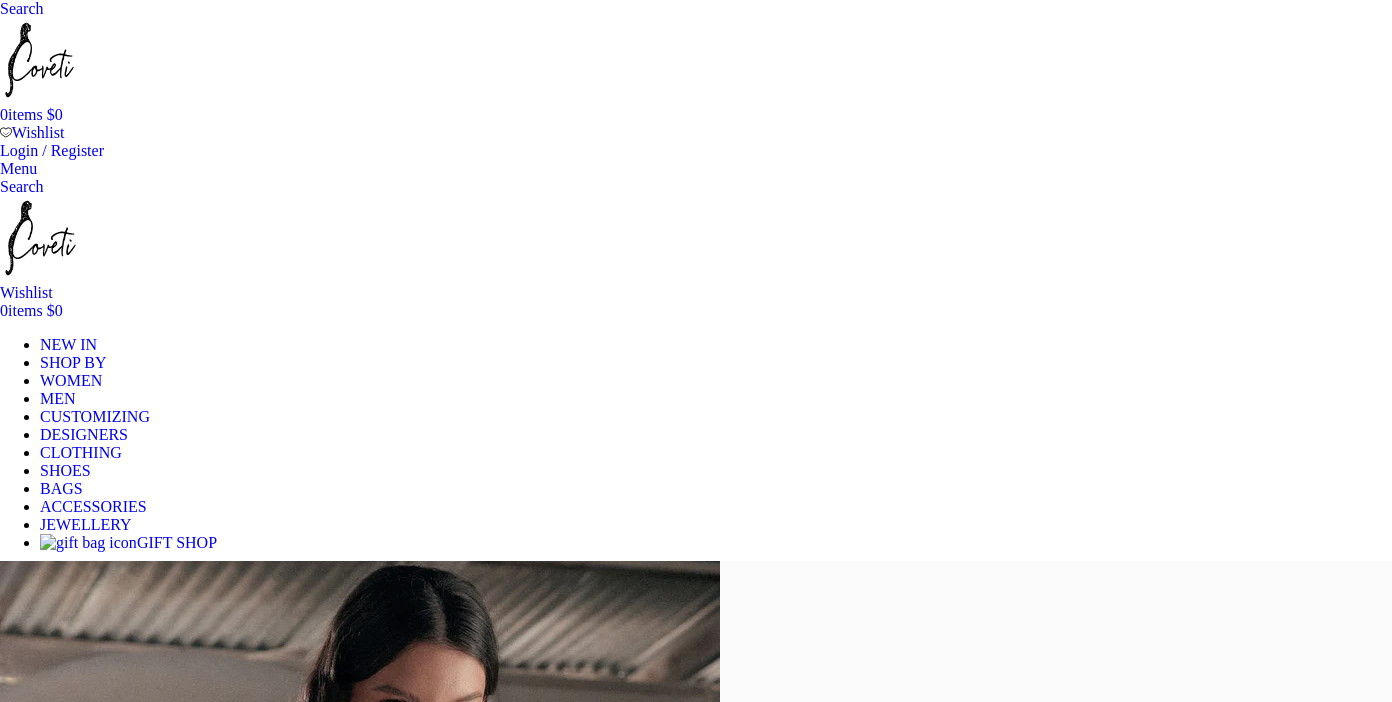 scroll, scrollTop: 0, scrollLeft: 0, axis: both 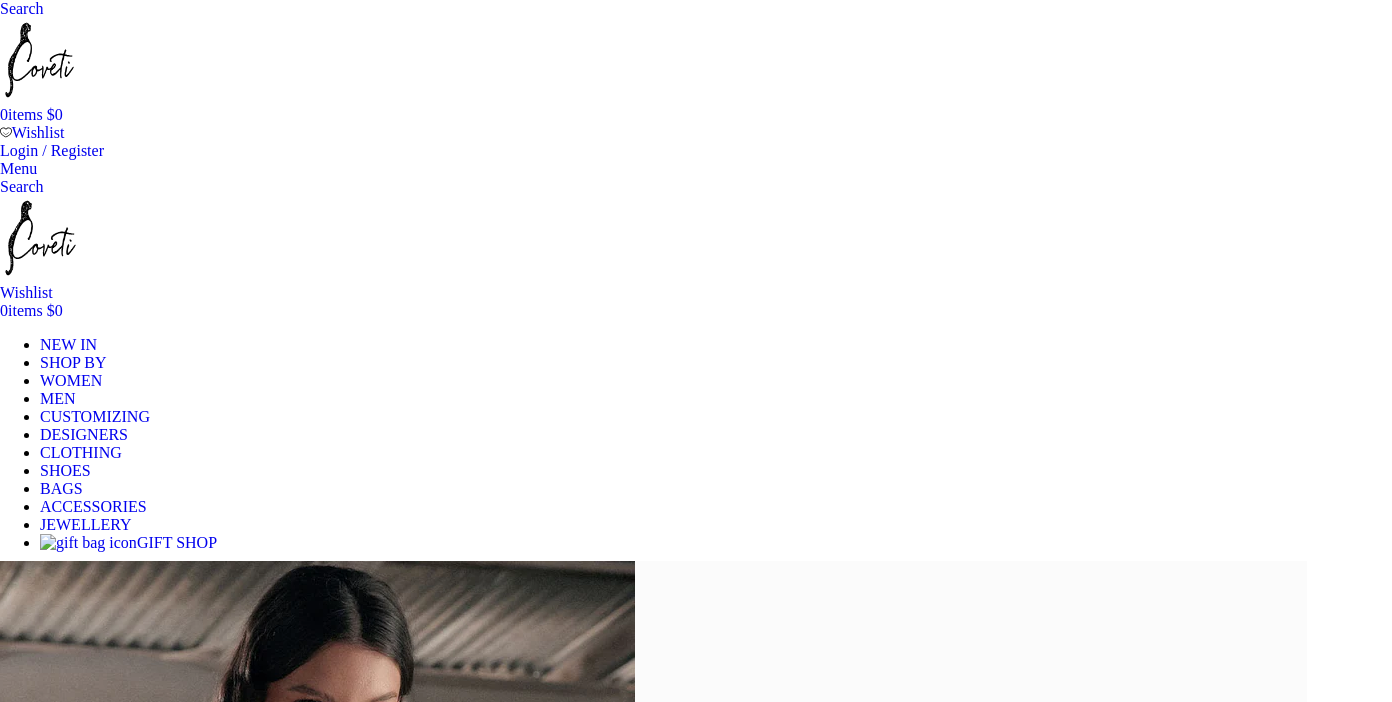 click on "DESIGNERS" at bounding box center [84, 434] 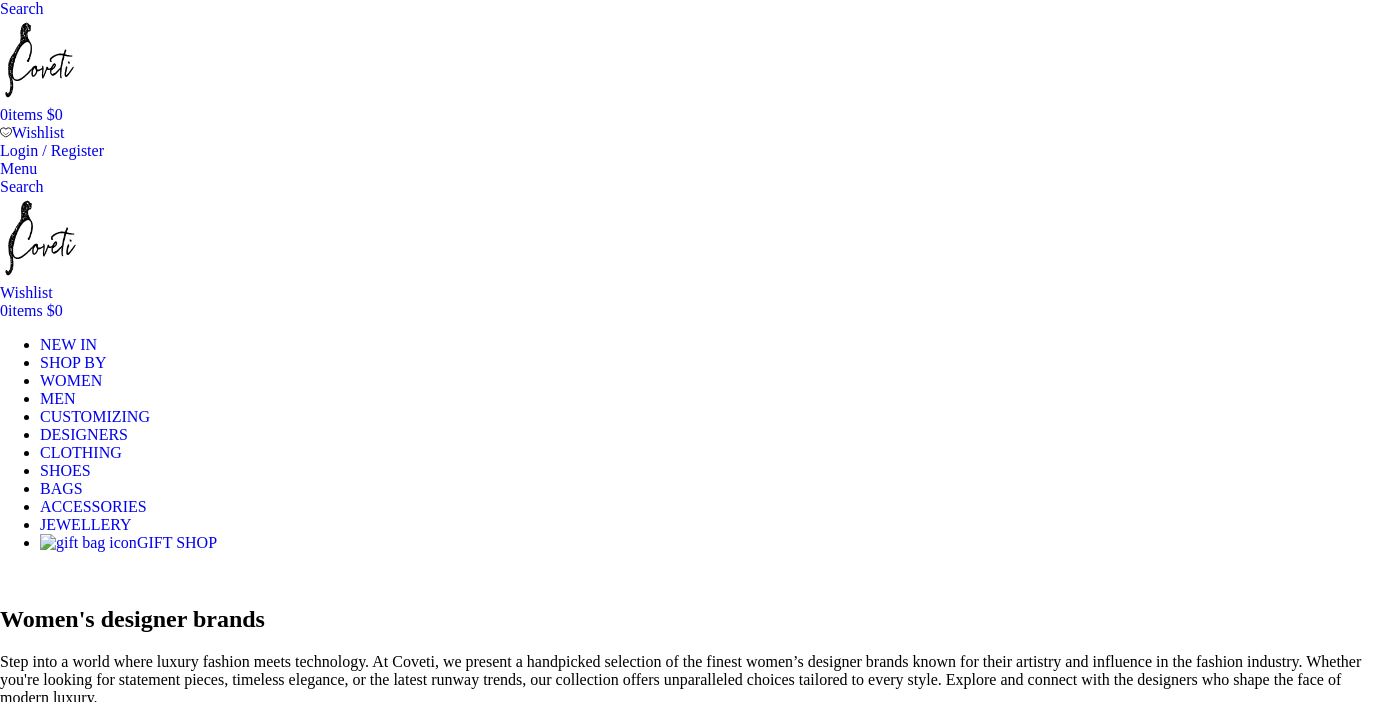 scroll, scrollTop: 0, scrollLeft: 0, axis: both 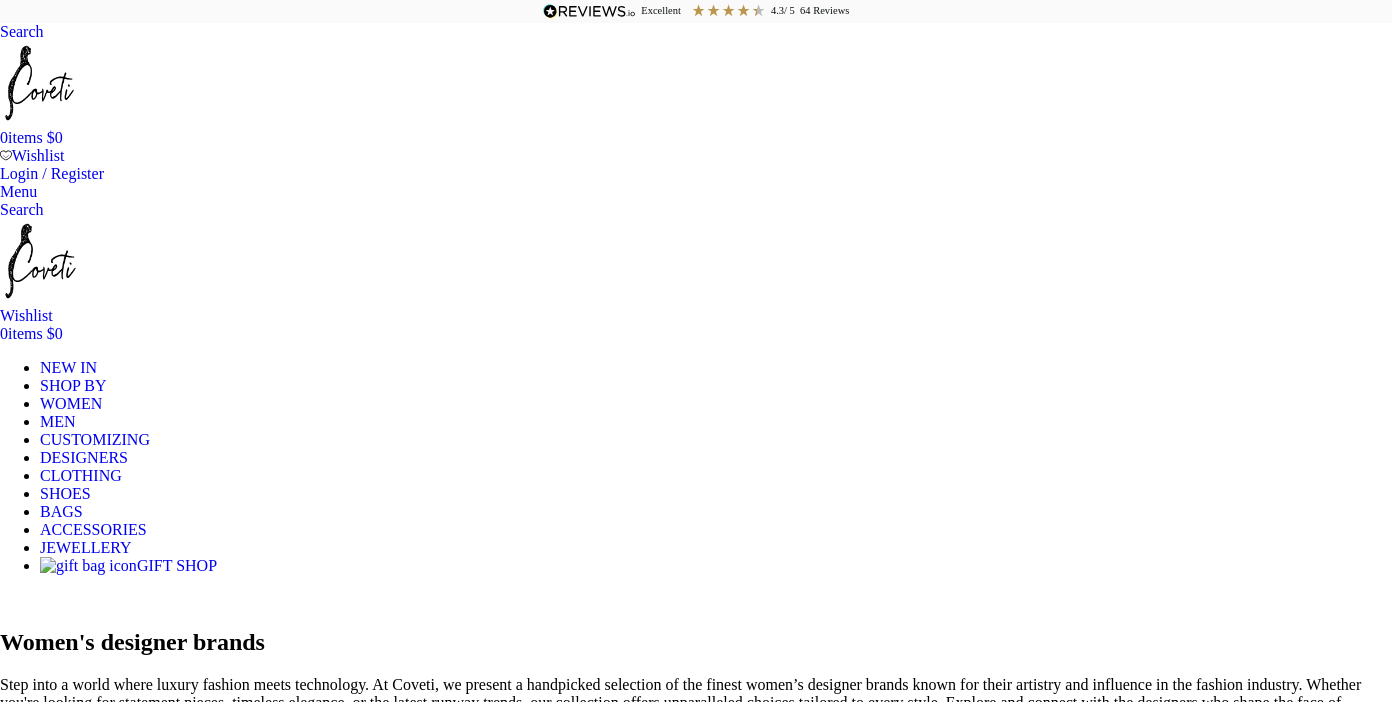 click on "B" at bounding box center (423, 823) 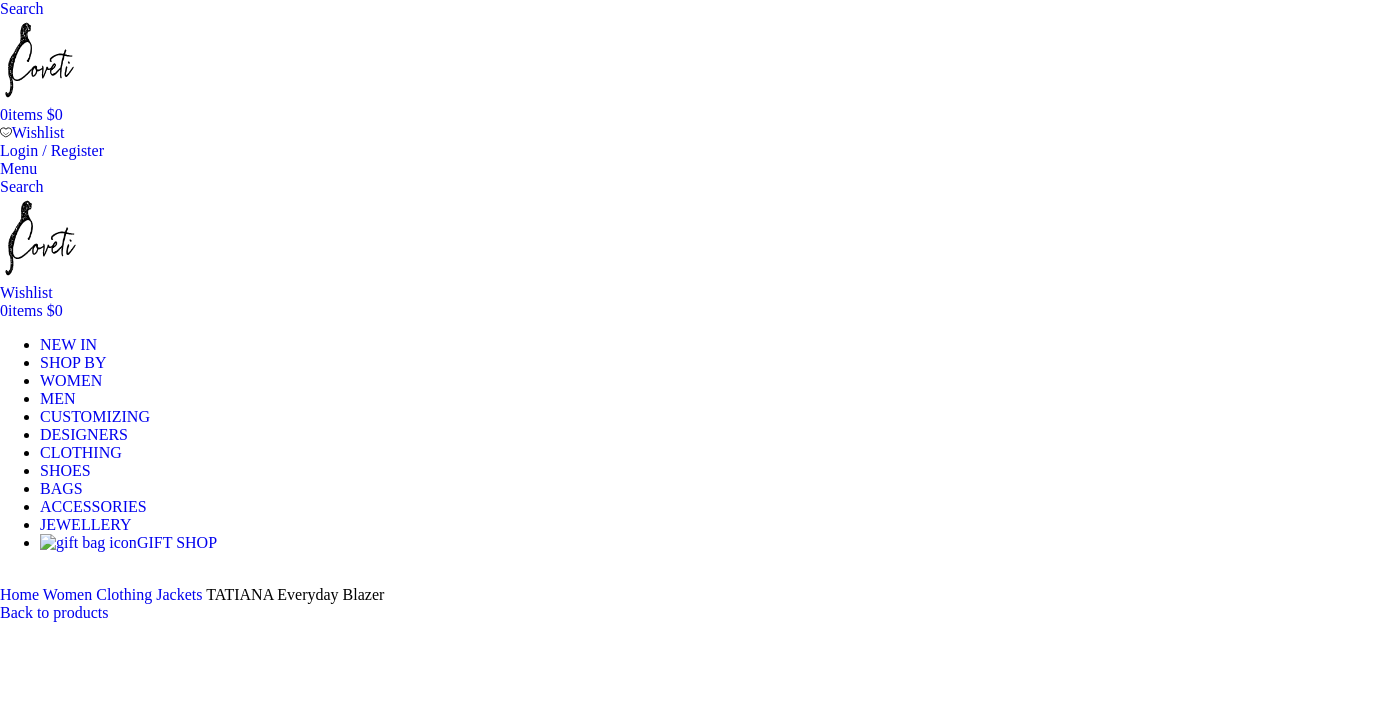 scroll, scrollTop: 0, scrollLeft: 0, axis: both 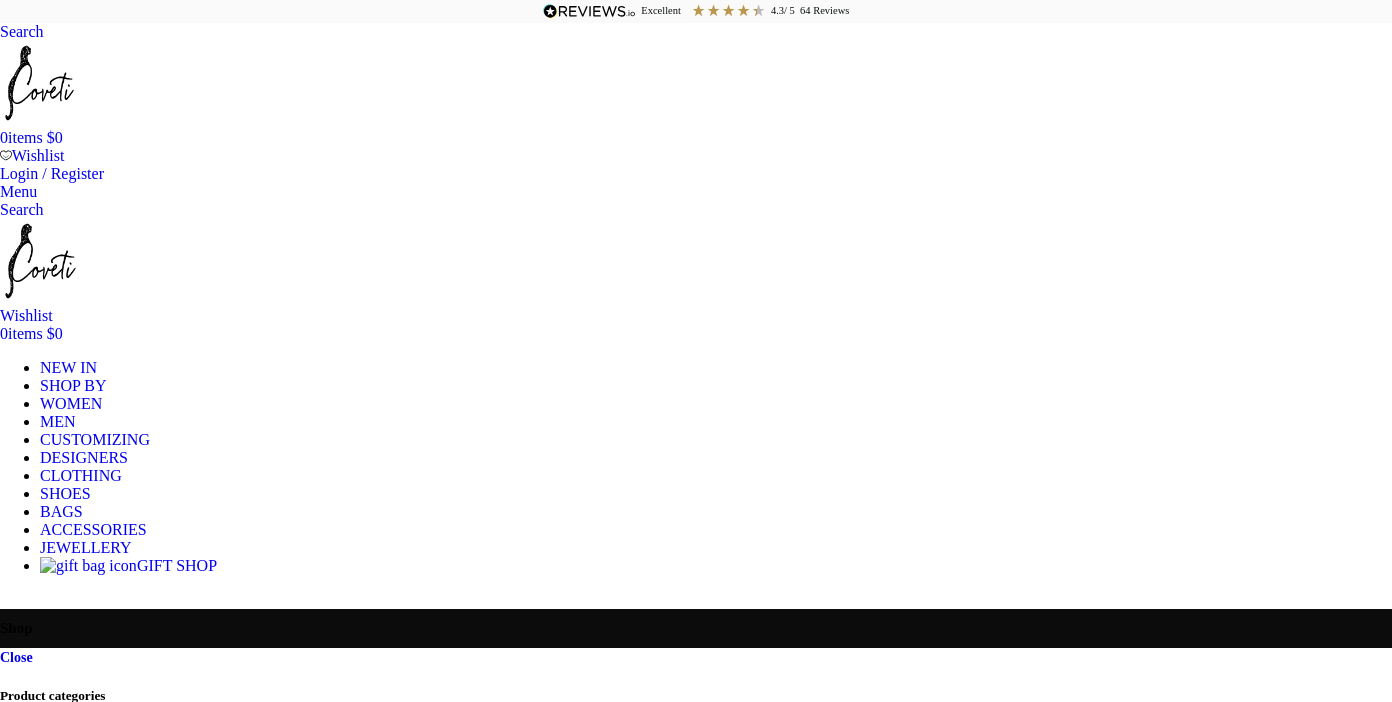 click on "BRAND" at bounding box center [23, 3226] 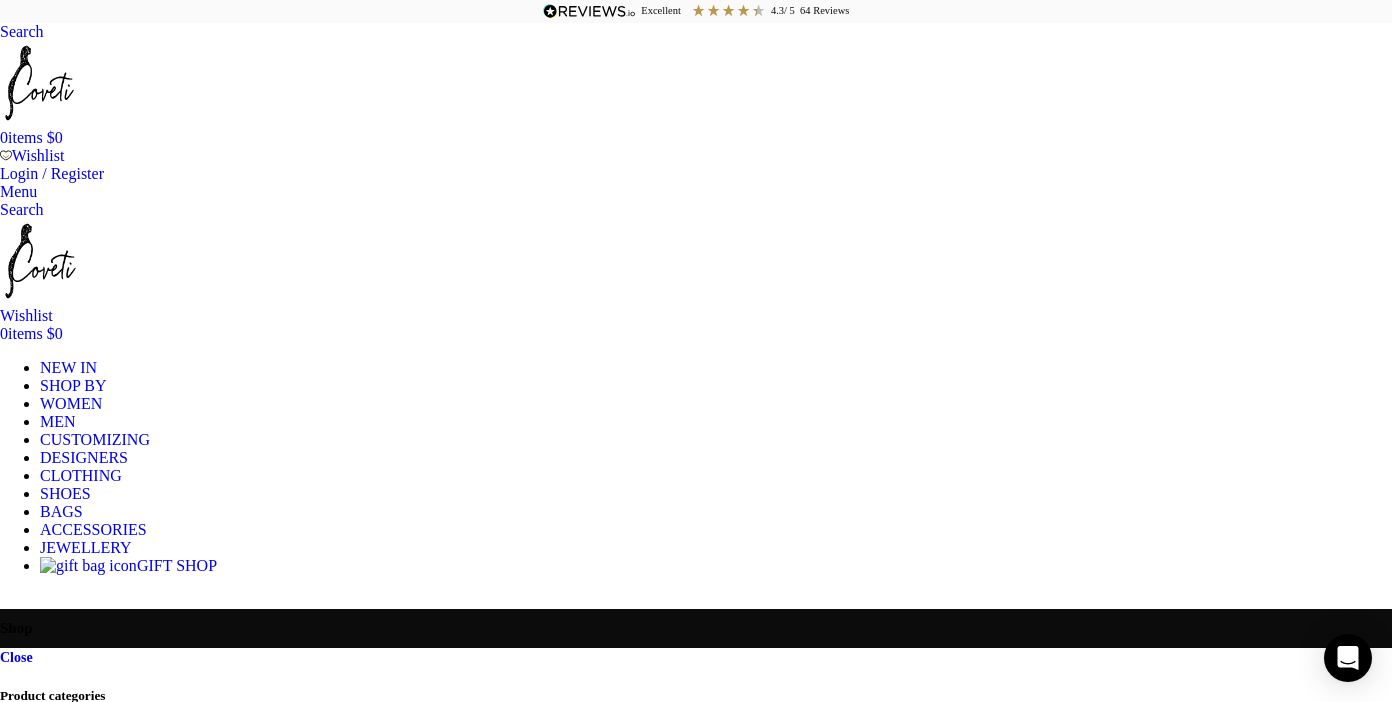 click on "Shop
Categories
Men
Women
Close
Product categories Men
Men Accessories
Cases
Men Belts
Men Exotic Leather
Men Hats
Scarves
Men Bags
Men Clothing
Men Jackets
Men Shirts
Pants
Jeans
Shorts
Sweatshirts
Swimwear
T-shirts & vests
Tracksuit
Men Jewellery
Men Bangles
Men Bracelets
Men Shoes
Casual Shoes
Boat shoes
Men Sneakers
Hi-Tops
Low-Tops
Slip-On
Dress Shoes
Brogue shoes
Derby shoes
Derby Split Toe Shoes
Loafers
Longwing Blucher
Monk strap shoes
Double monk strap shoes
Single monk strap shoes
Oxford Shoes
Saddle Shoes
Whole cut shoes
Home slippers
Men Boots
Balmoral Boots" at bounding box center (696, 21137) 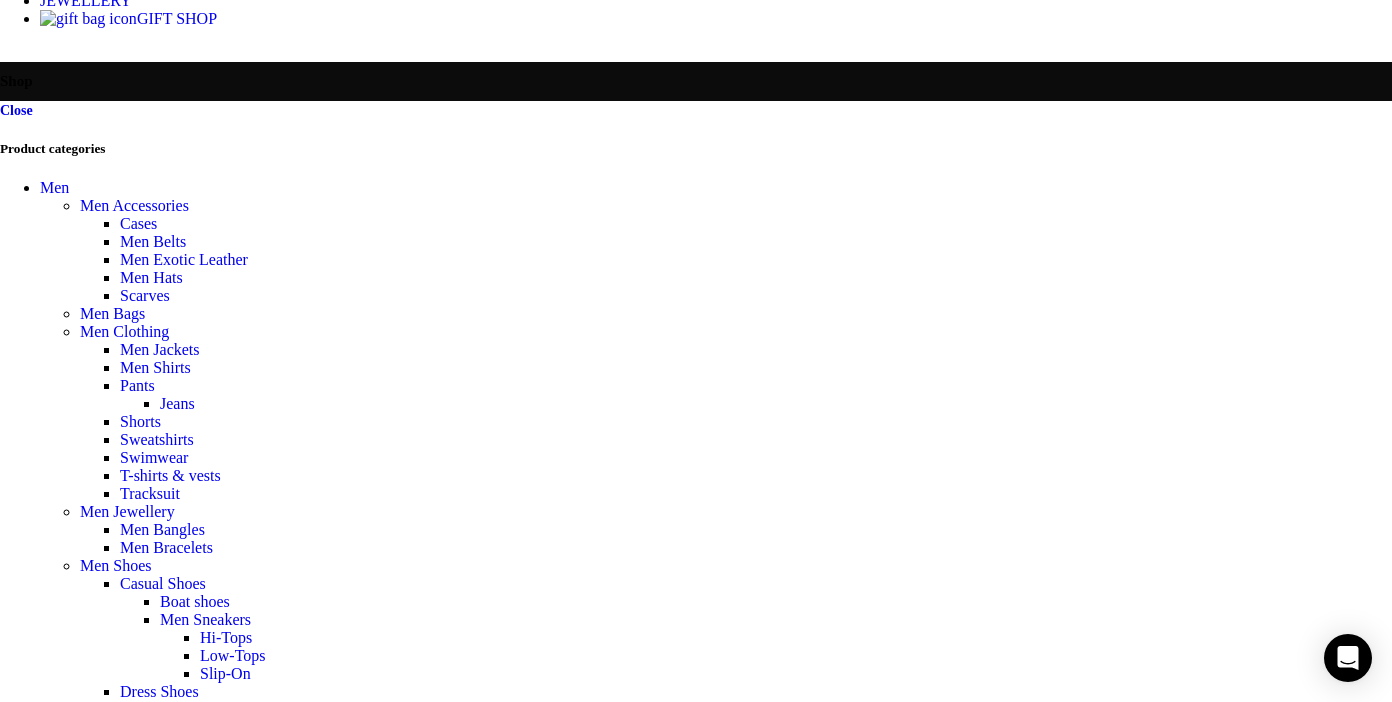 scroll, scrollTop: 546, scrollLeft: 0, axis: vertical 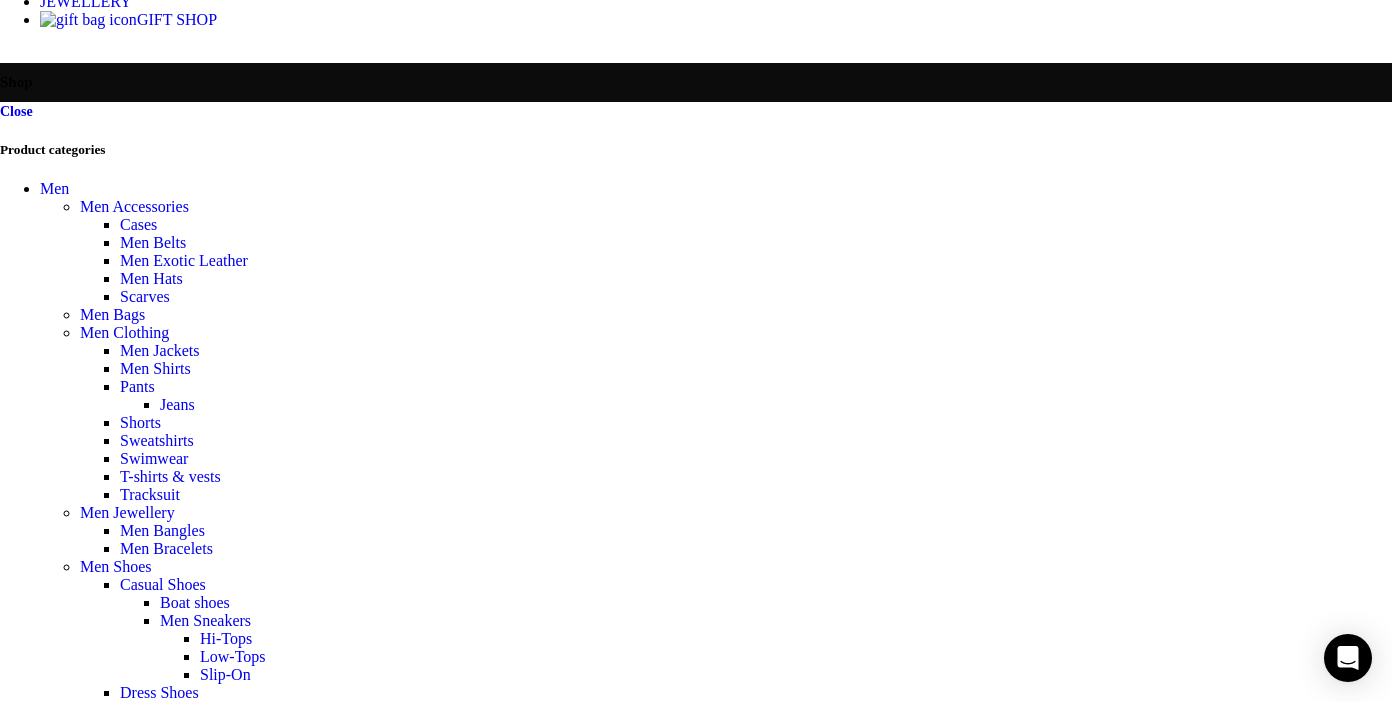 click on "Sort by popularity
Sort by average rating
Sort by latest
Sort by price: low to high
Sort by price: high to low" at bounding box center [84, 4135] 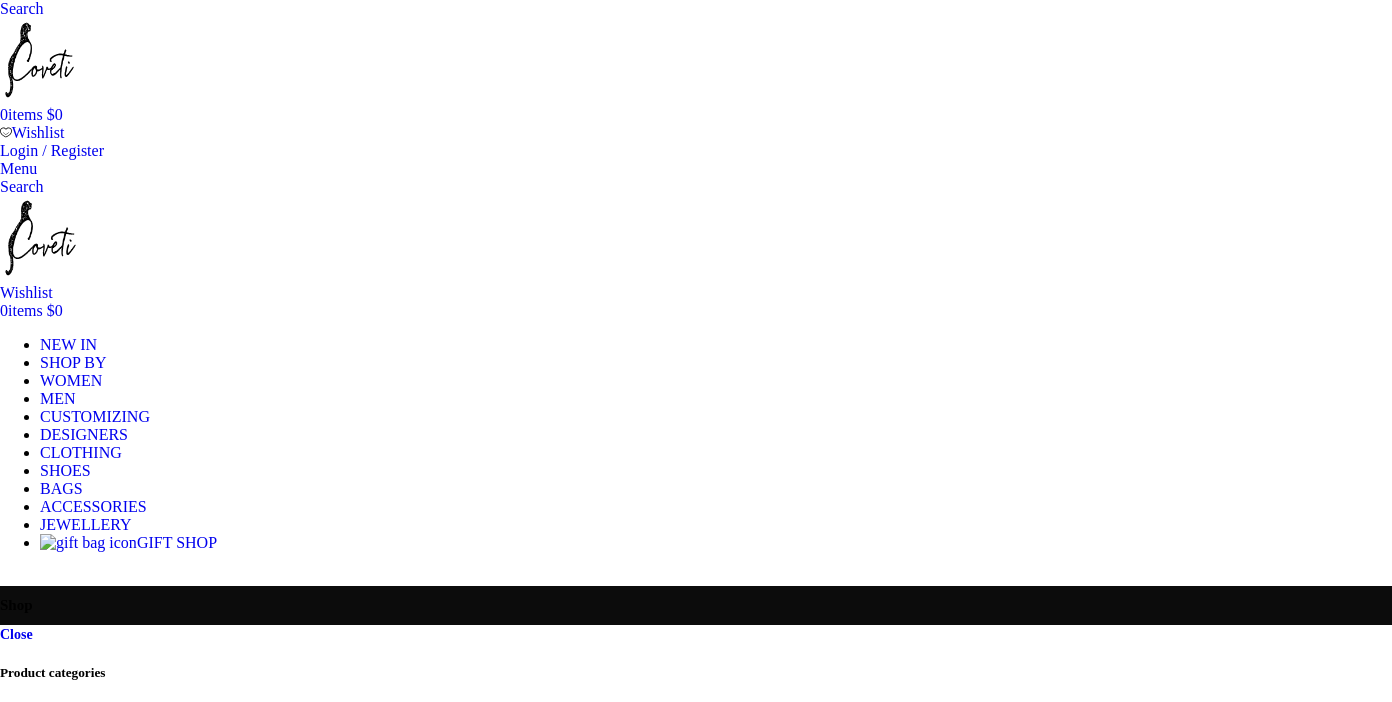 scroll, scrollTop: 0, scrollLeft: 0, axis: both 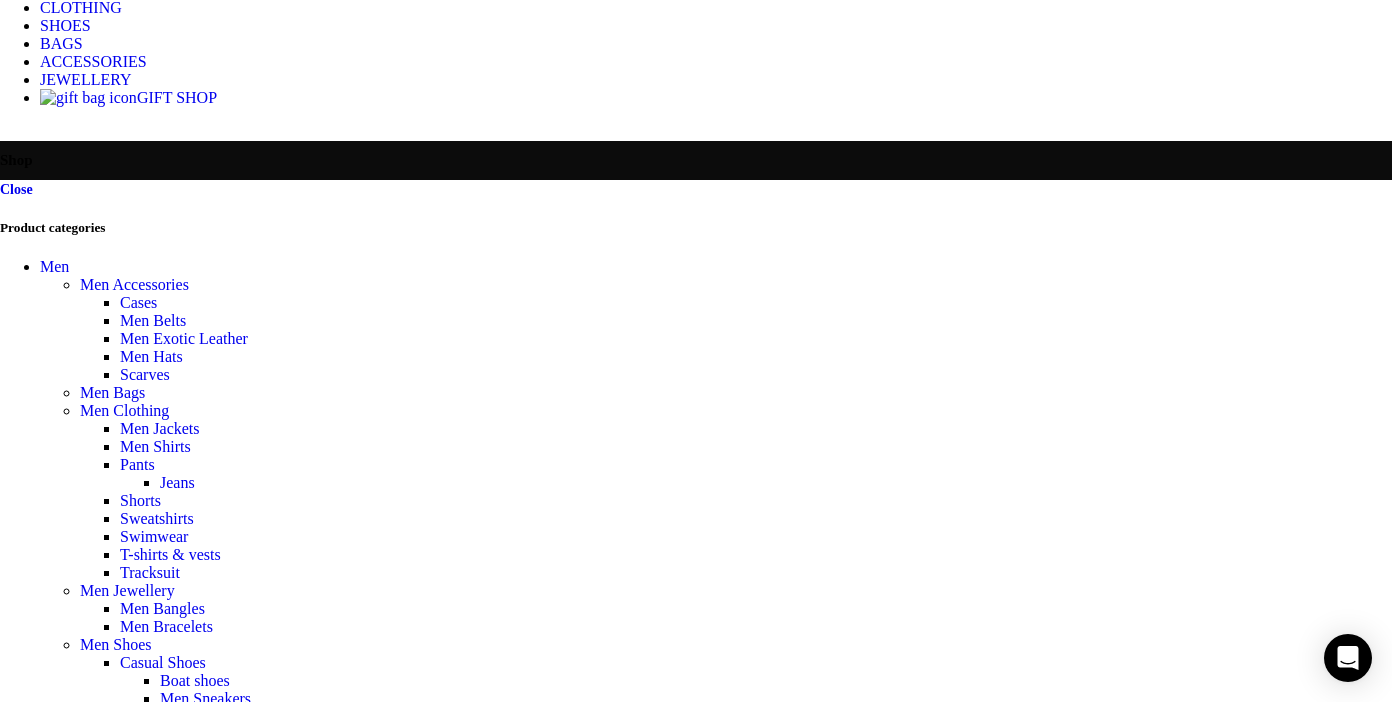 click on "150" at bounding box center (100, 4194) 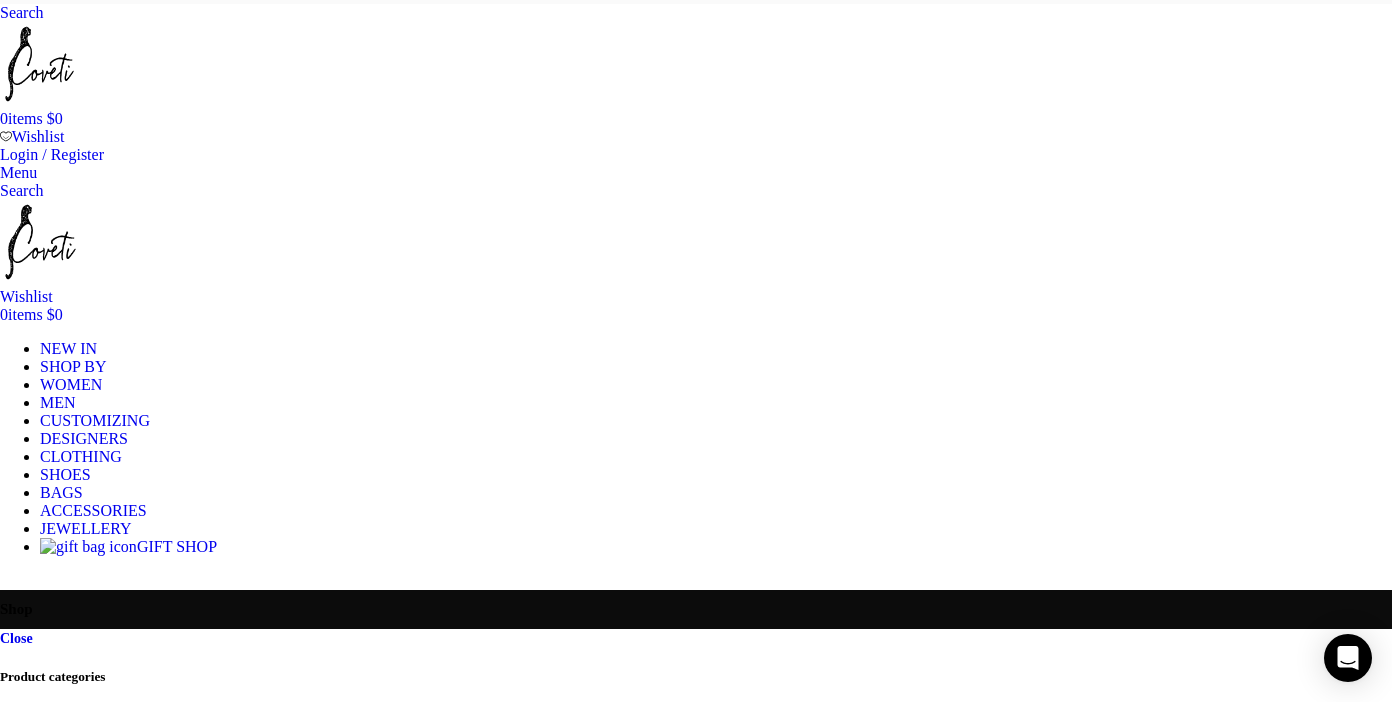 scroll, scrollTop: 0, scrollLeft: 0, axis: both 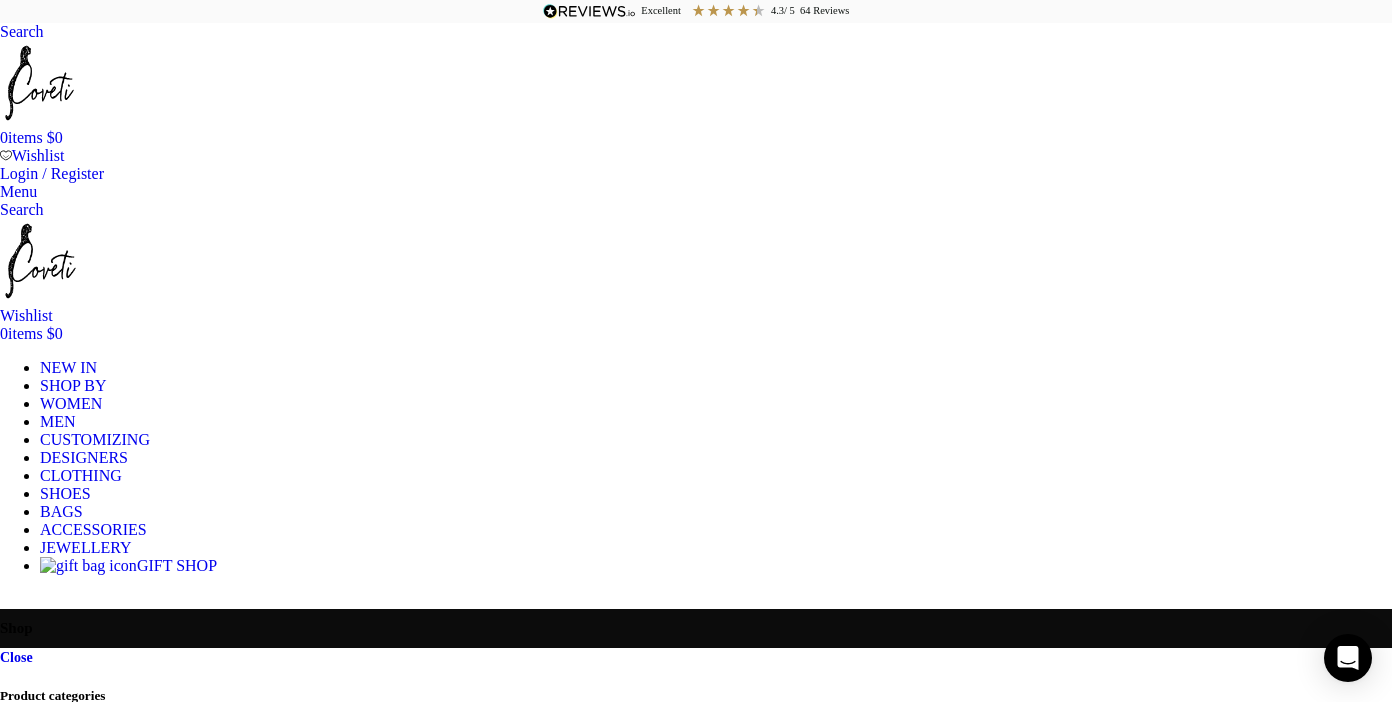 click on "Color" at bounding box center [696, 3311] 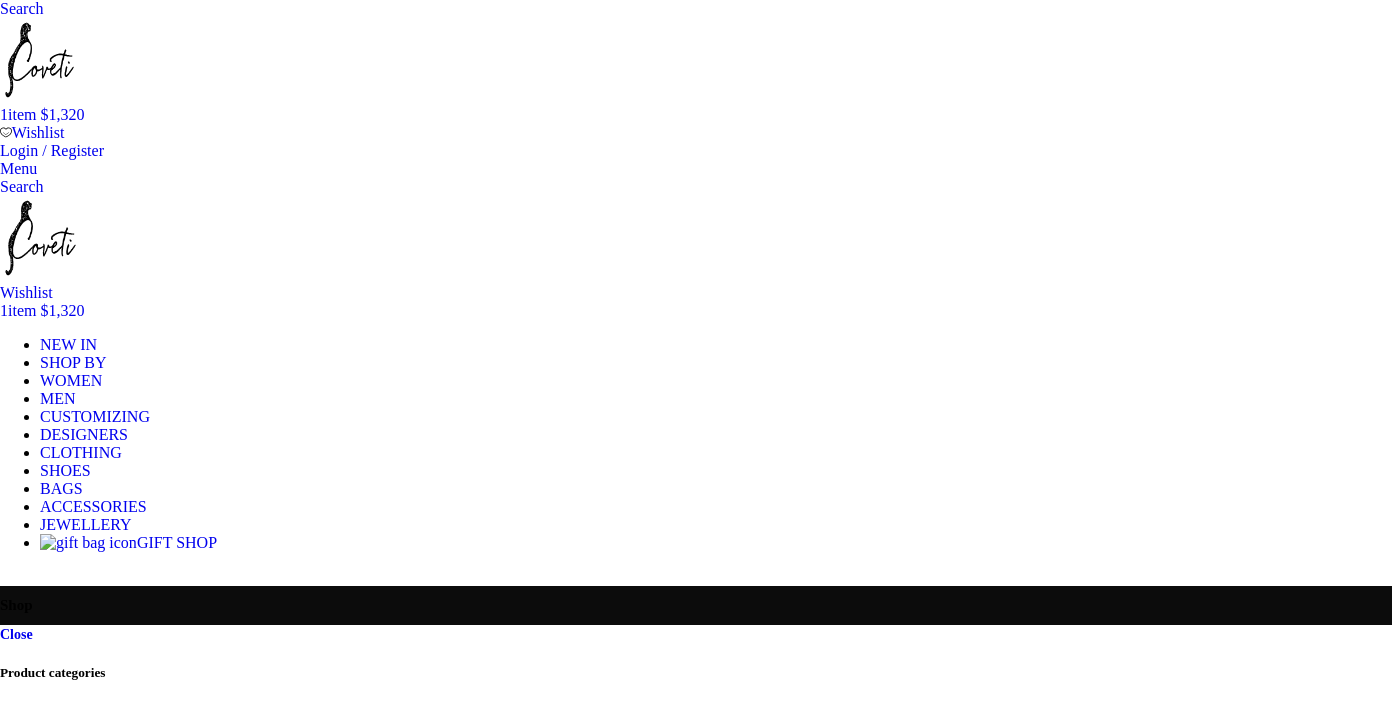 scroll, scrollTop: 0, scrollLeft: 0, axis: both 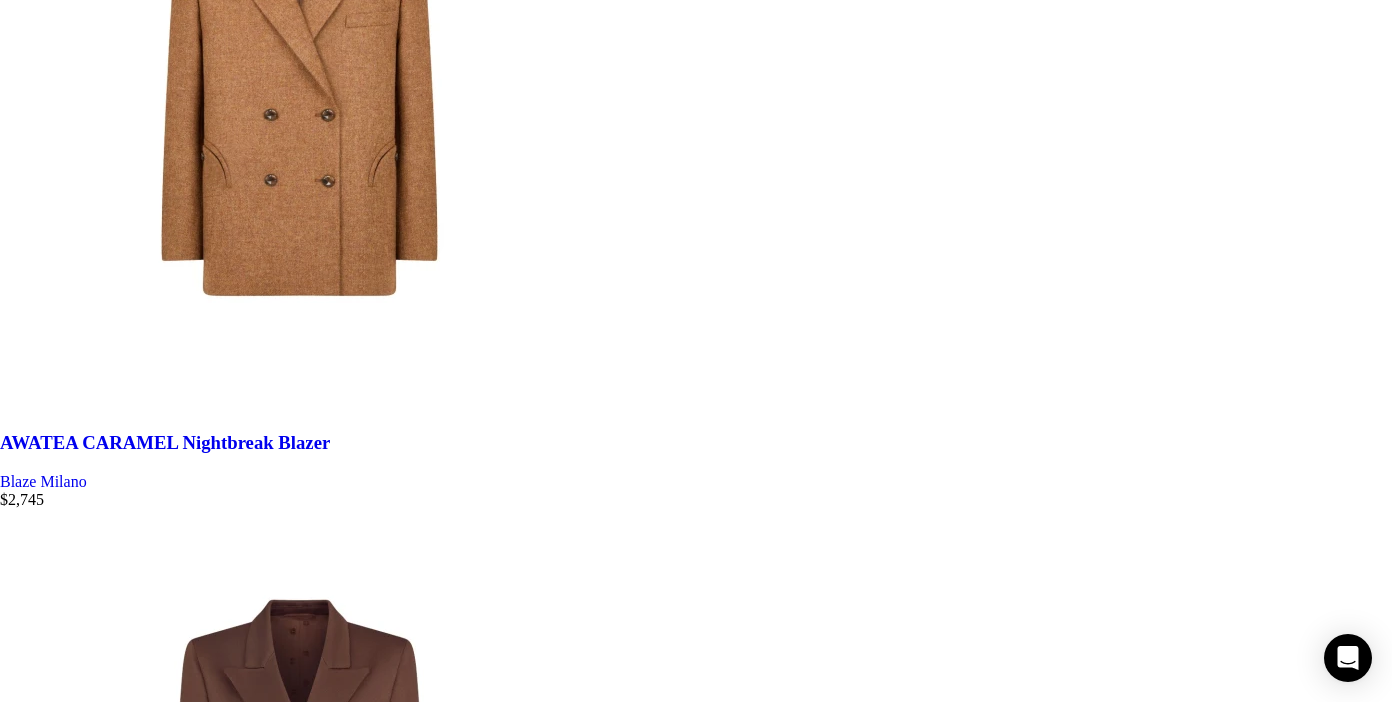 click at bounding box center [696, 30641] 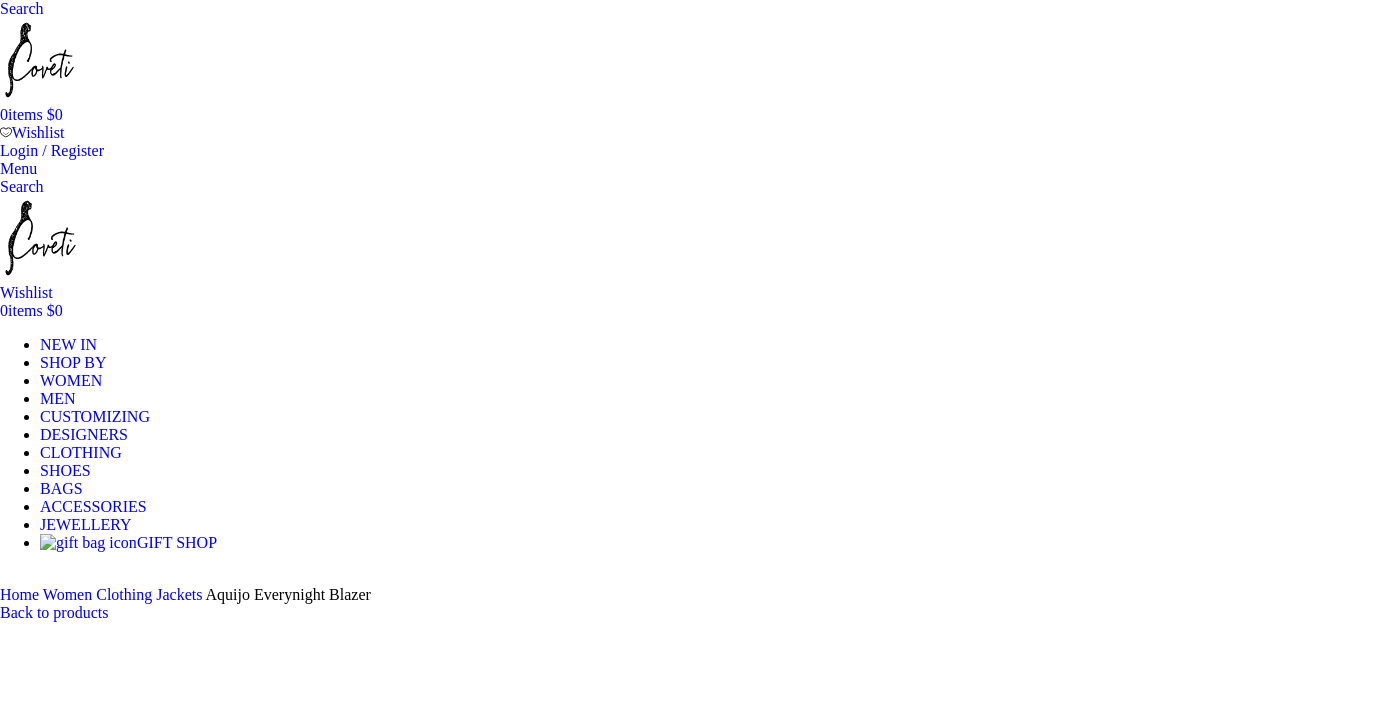 scroll, scrollTop: 0, scrollLeft: 0, axis: both 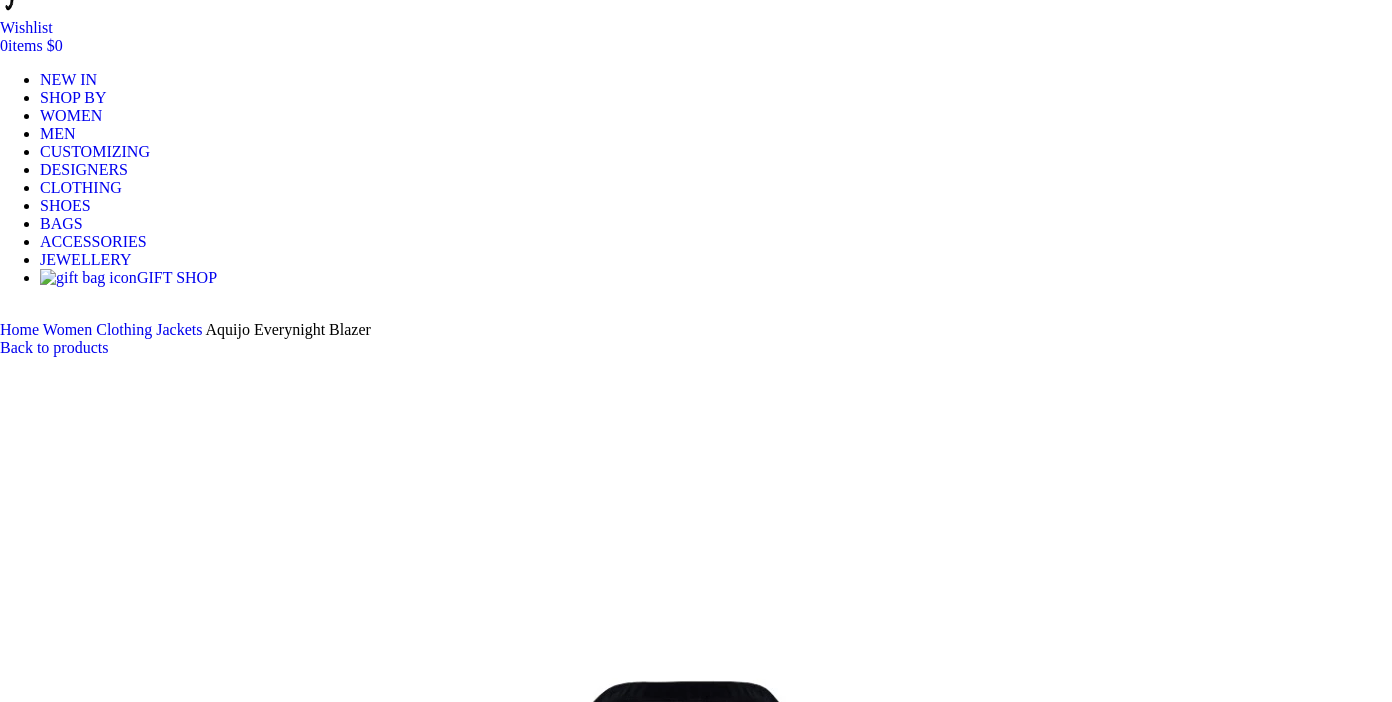 click at bounding box center [696, 11476] 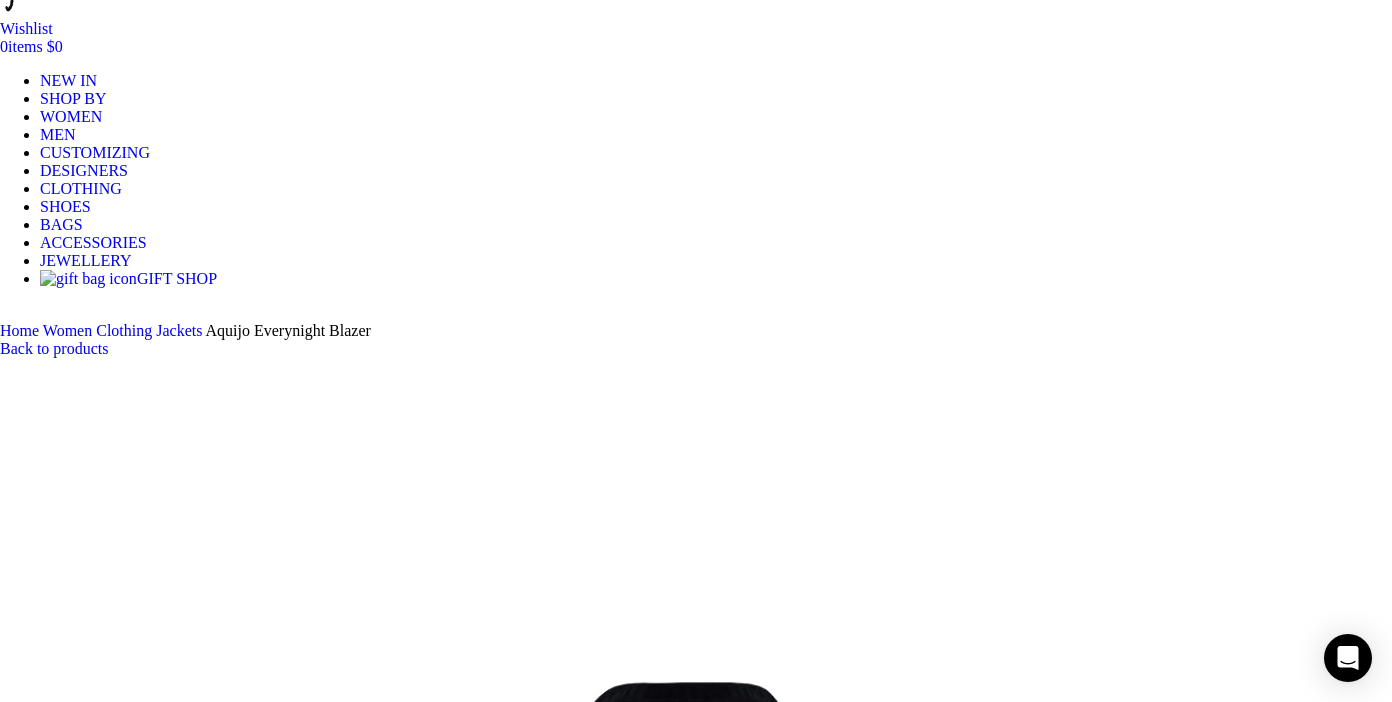 select on "10-uk" 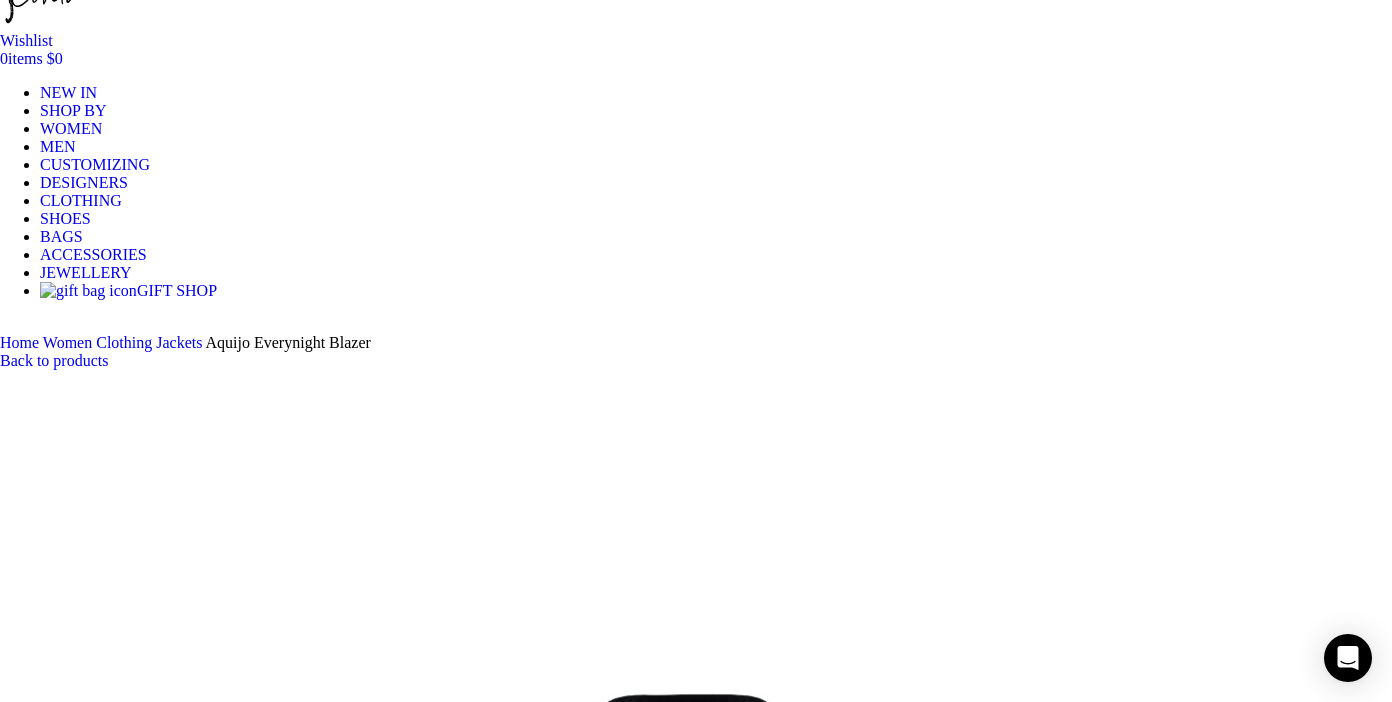 scroll, scrollTop: 251, scrollLeft: 0, axis: vertical 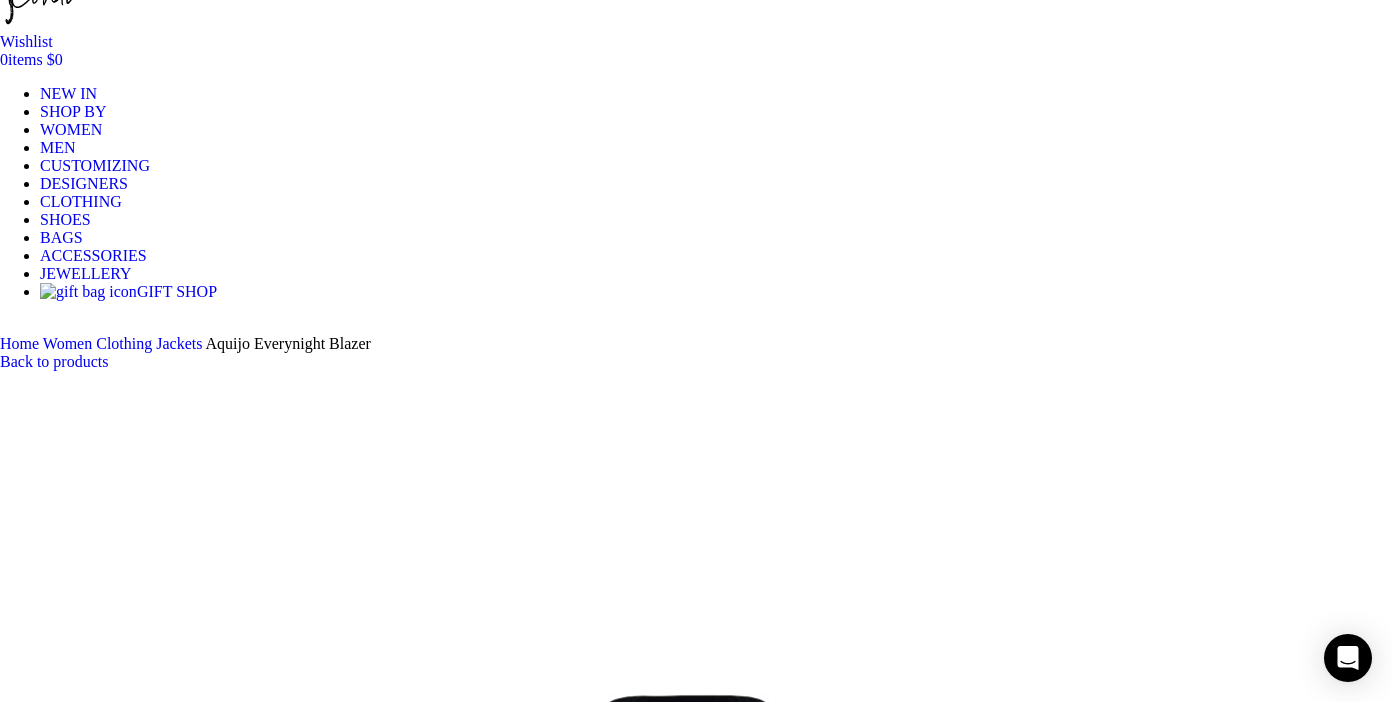 drag, startPoint x: 1018, startPoint y: 167, endPoint x: 912, endPoint y: 125, distance: 114.01754 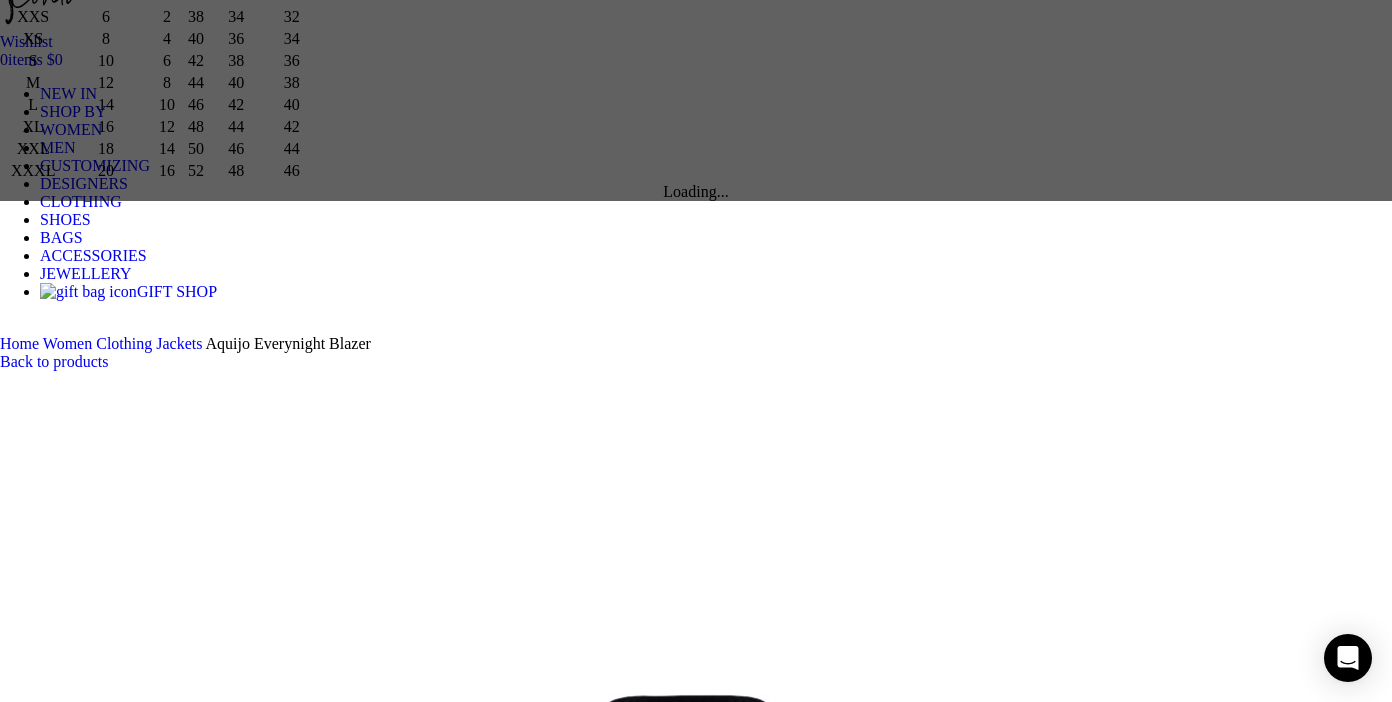 scroll, scrollTop: 0, scrollLeft: 842, axis: horizontal 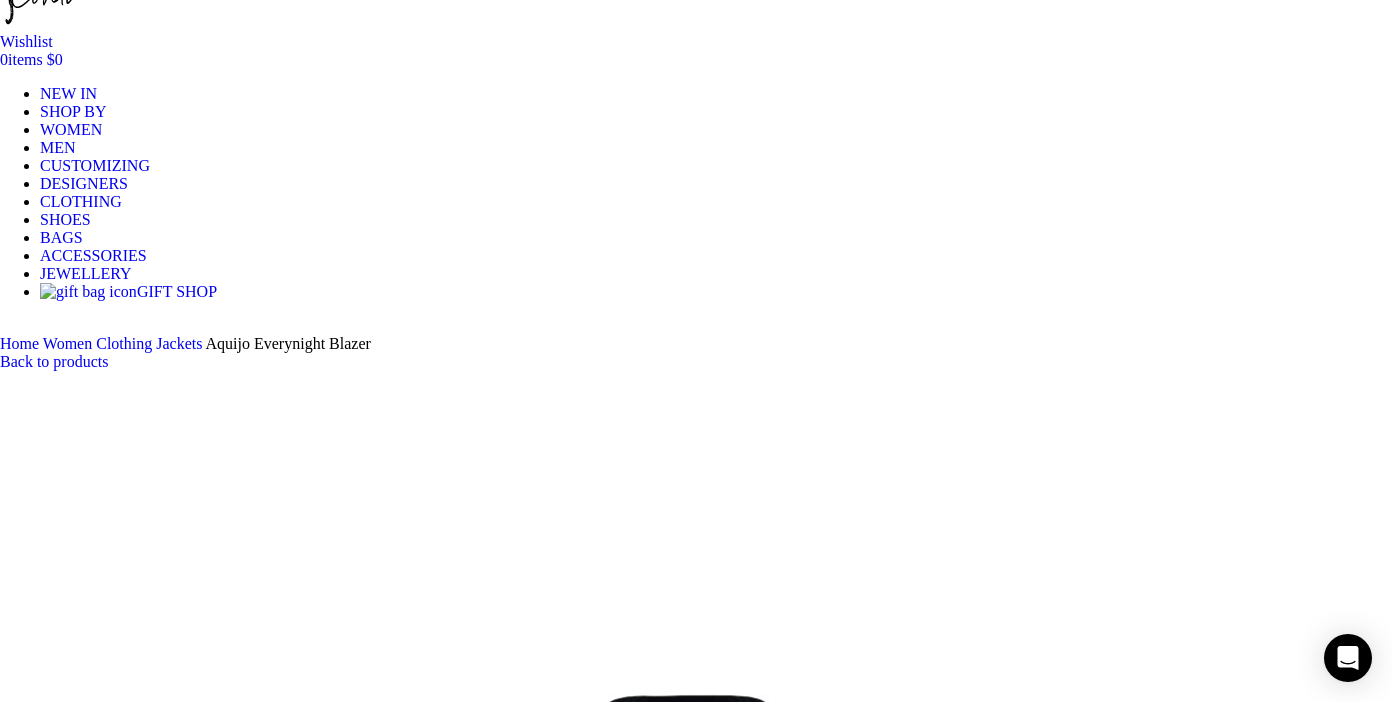 click on "Choose an option 4 UK 6 UK 8 UK 10 UK 12 UK 14 UK" at bounding box center (108, 2544) 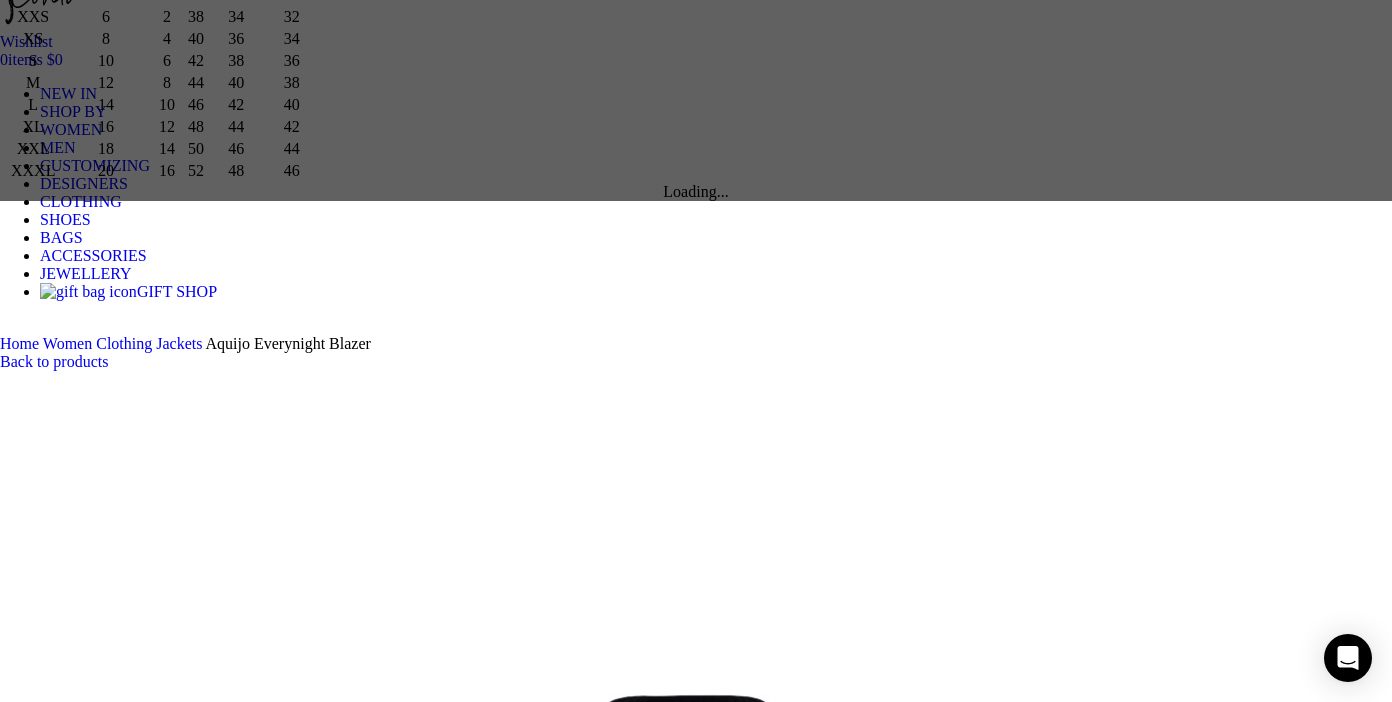 scroll, scrollTop: 161, scrollLeft: 0, axis: vertical 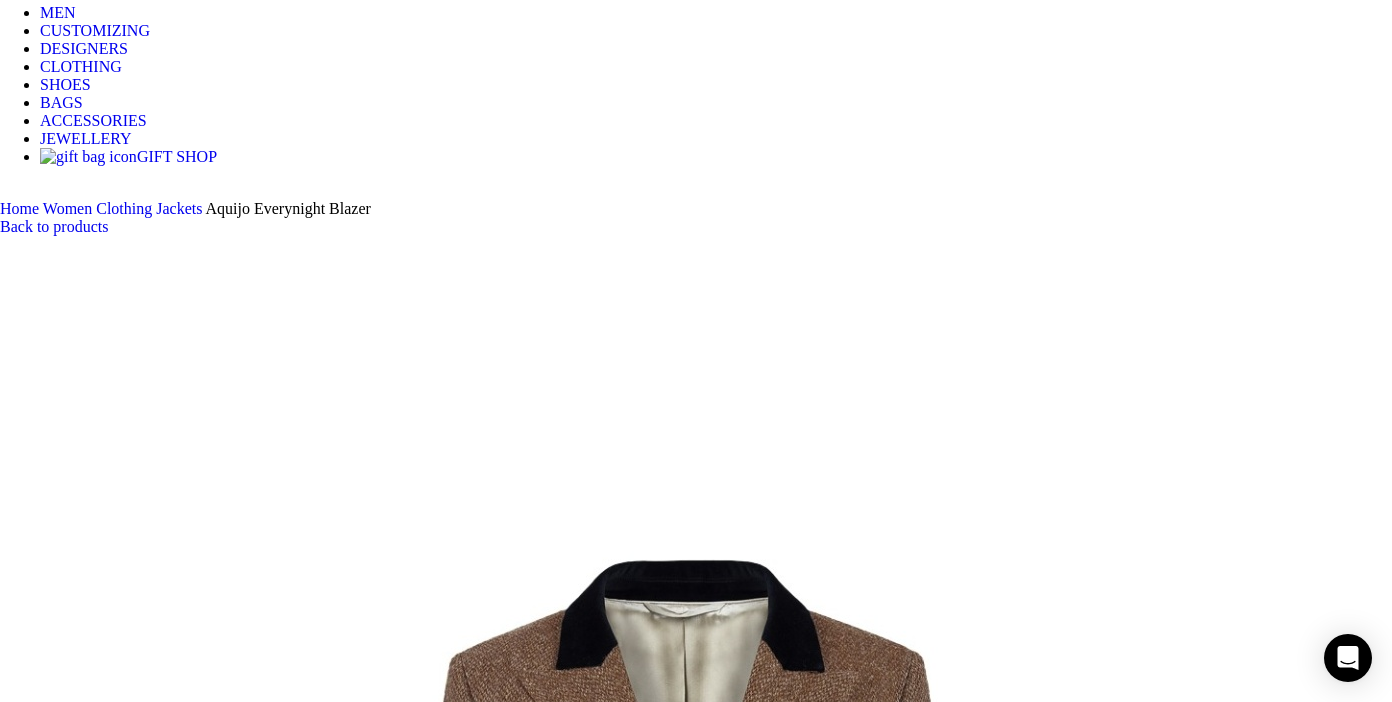 click at bounding box center (696, 1054) 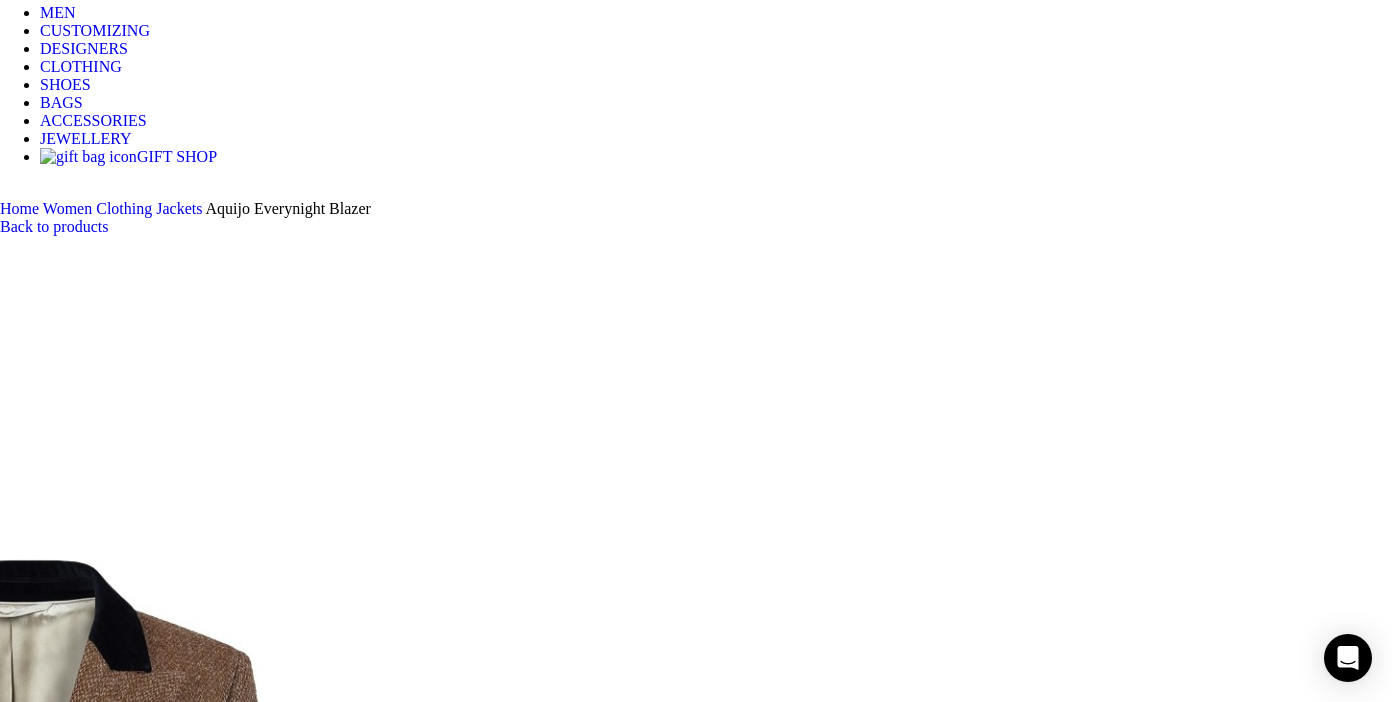 click at bounding box center [696, 1054] 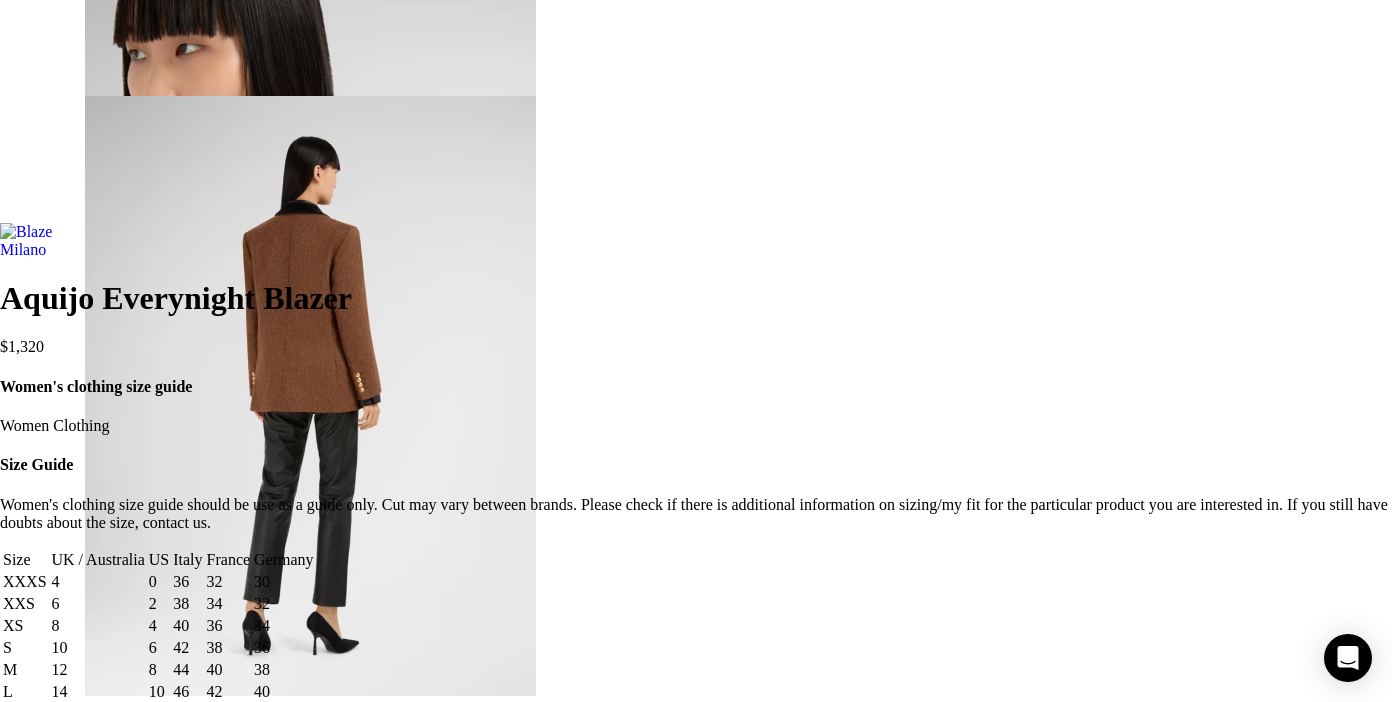 scroll, scrollTop: 2053, scrollLeft: 0, axis: vertical 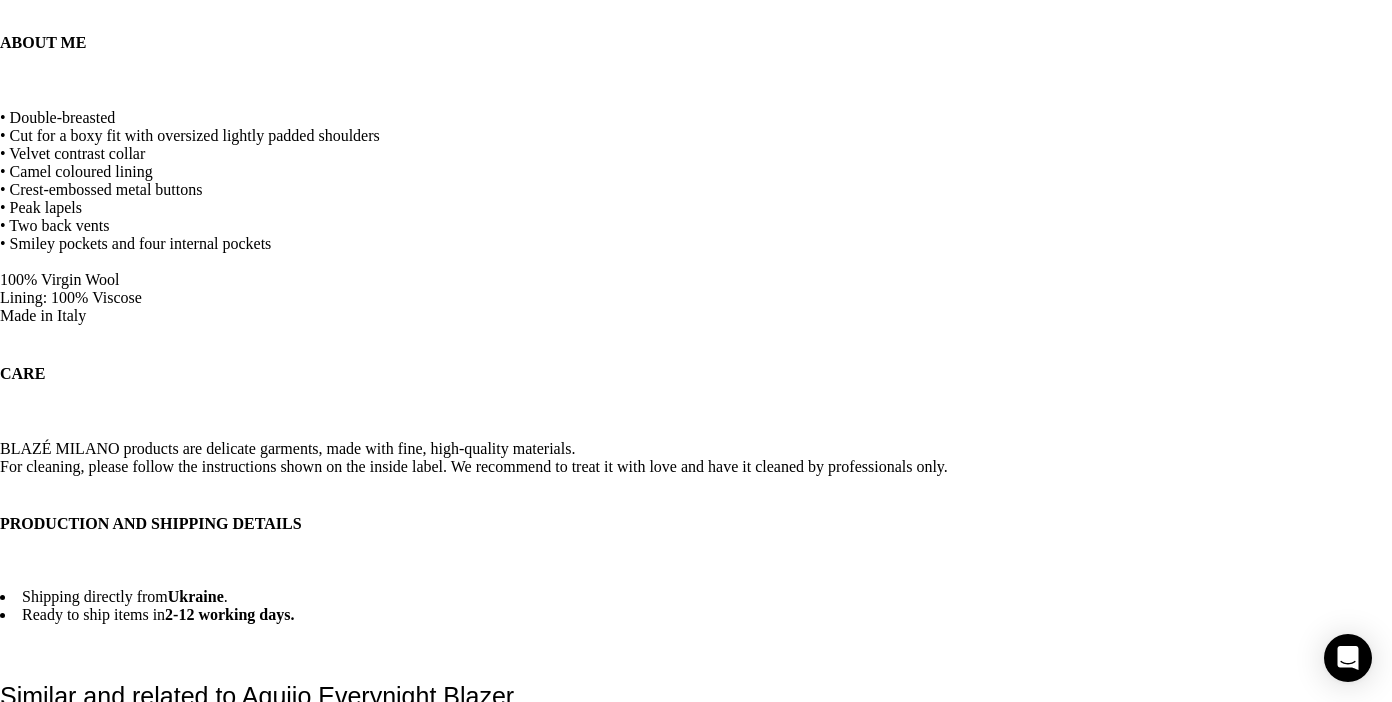 click on "Alemais" at bounding box center (351, 2149) 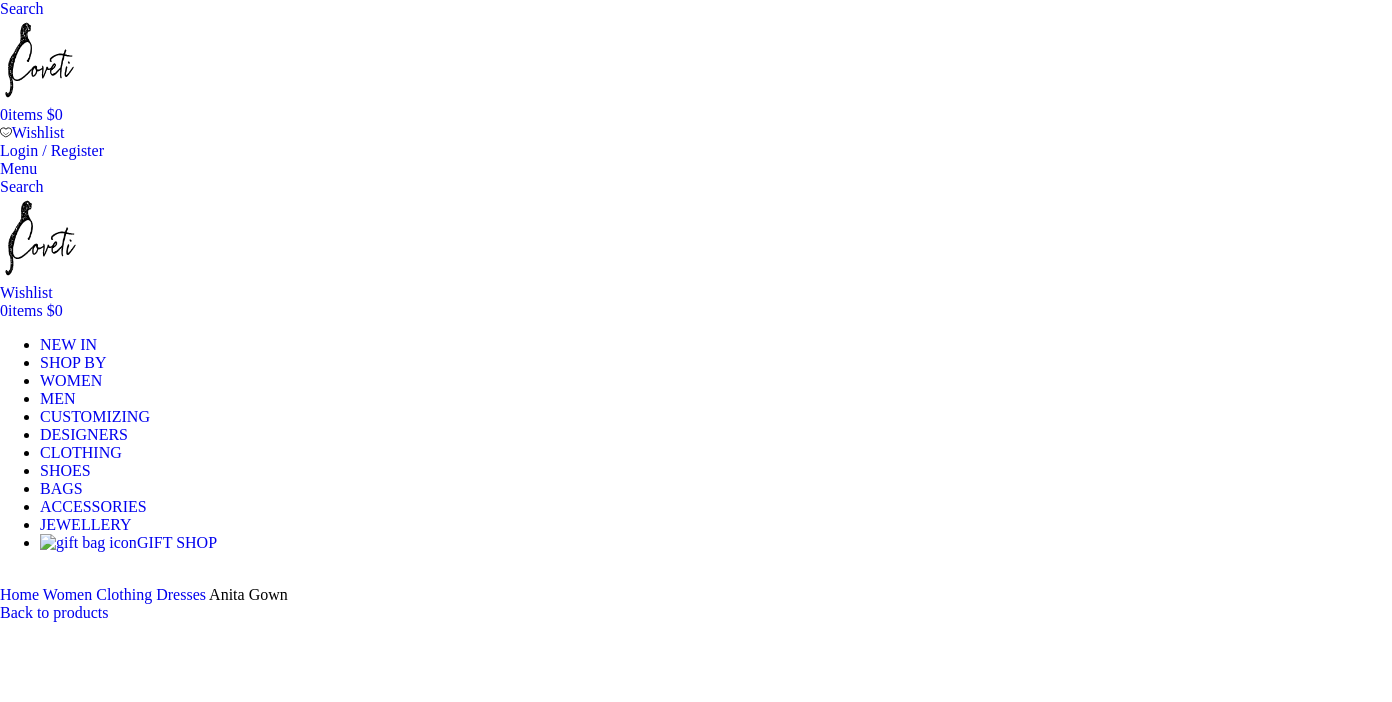 scroll, scrollTop: 0, scrollLeft: 0, axis: both 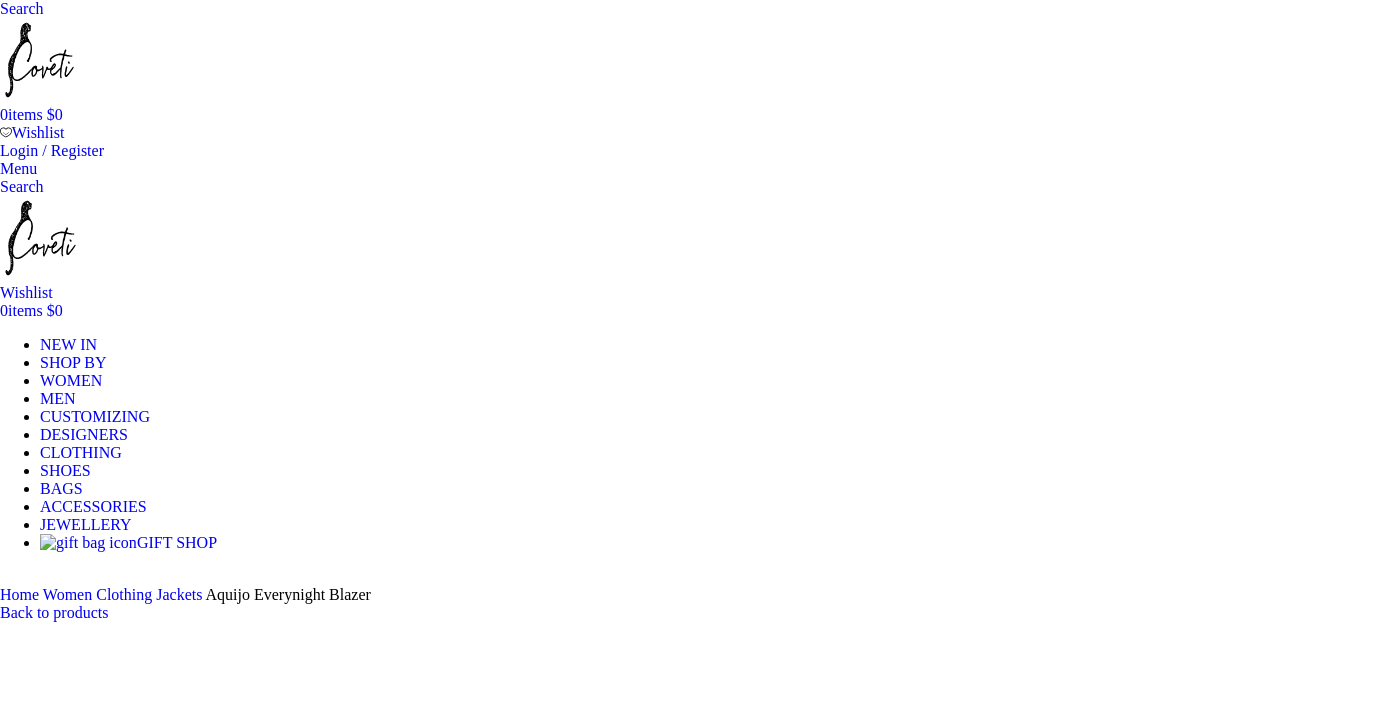 select on "10-uk" 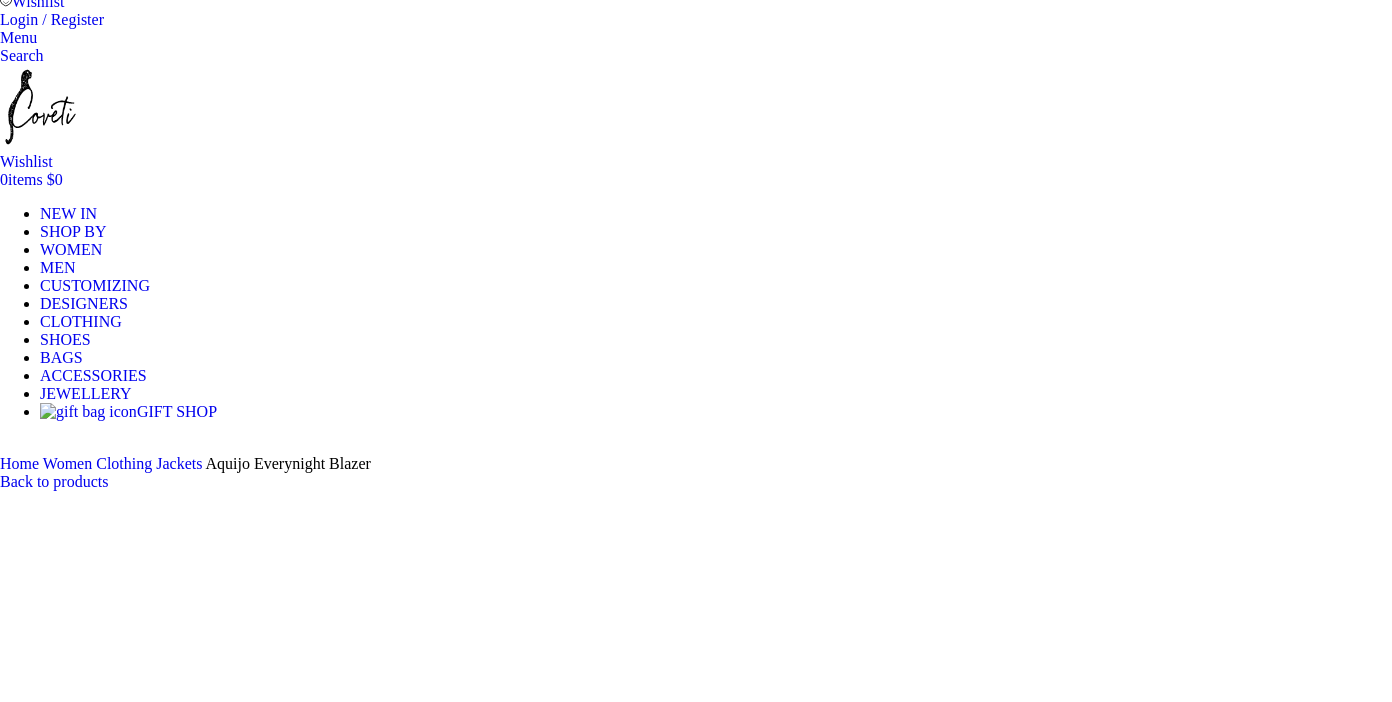 scroll, scrollTop: 0, scrollLeft: 0, axis: both 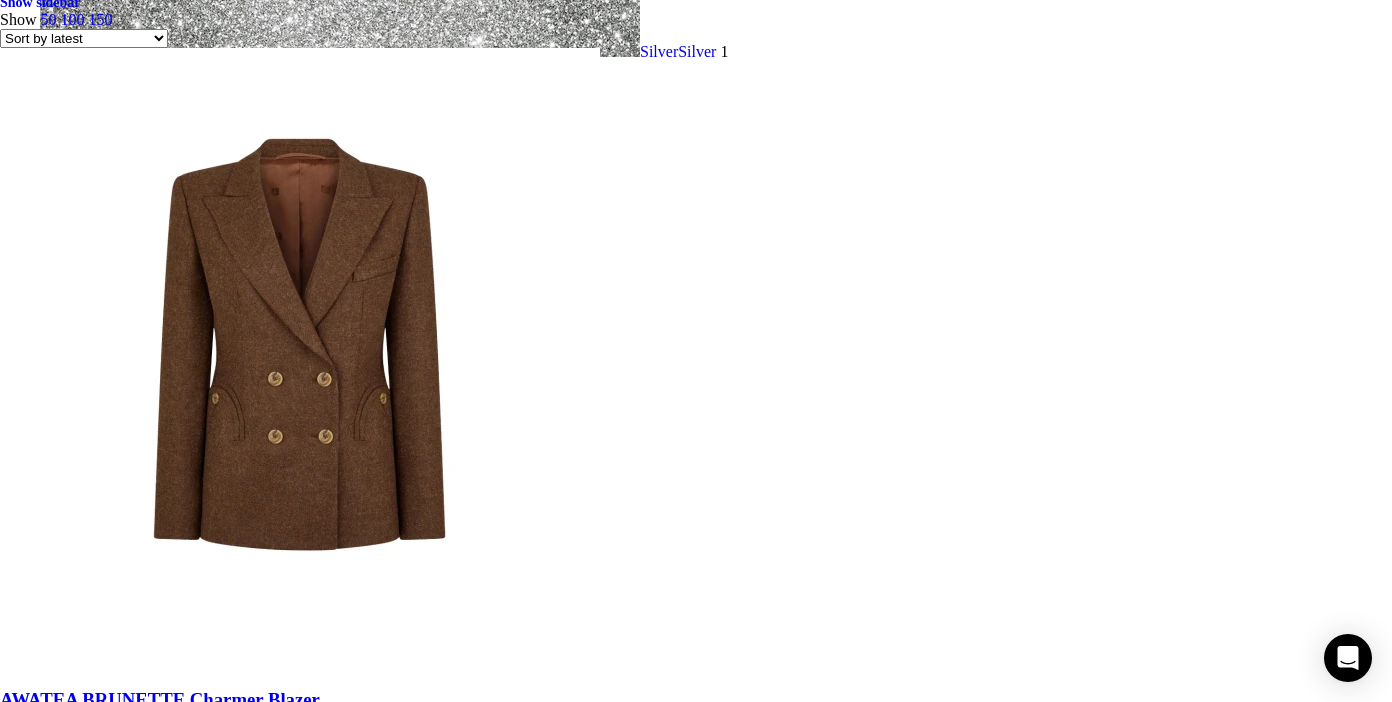 click at bounding box center (696, 25159) 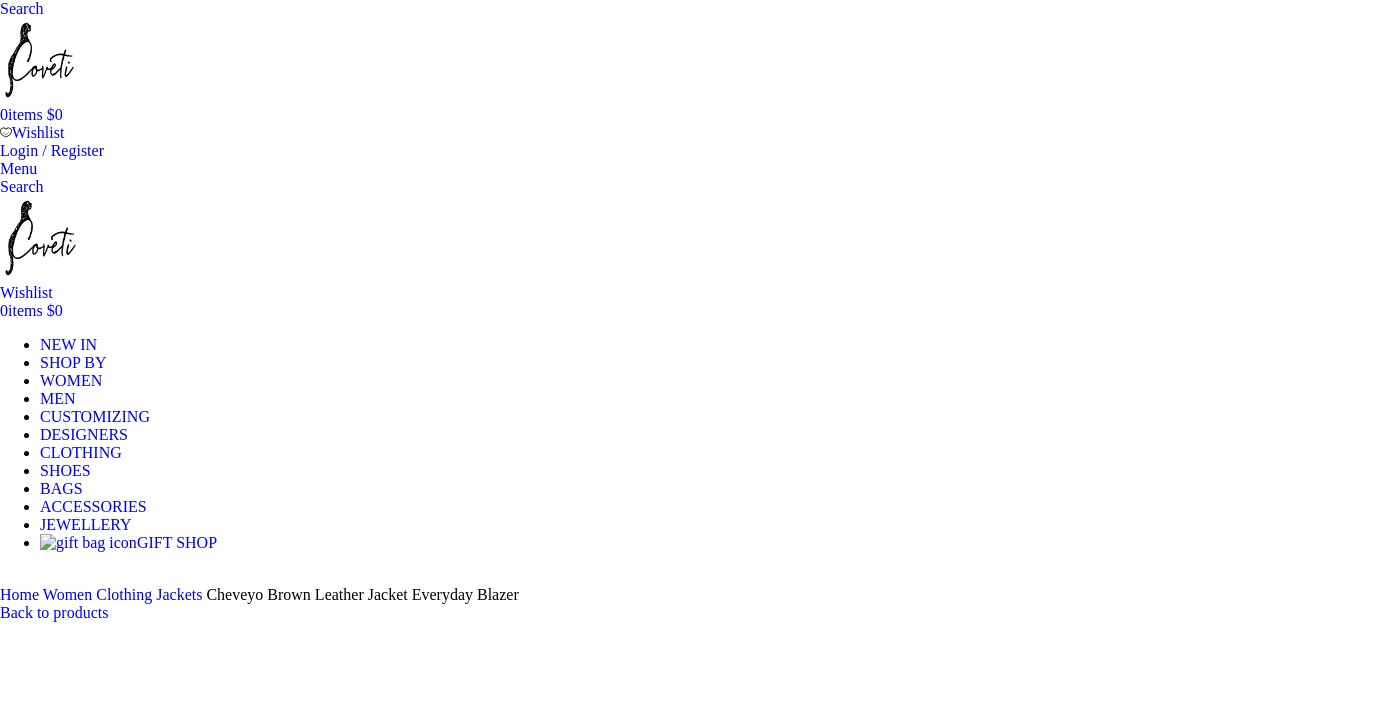 scroll, scrollTop: 0, scrollLeft: 0, axis: both 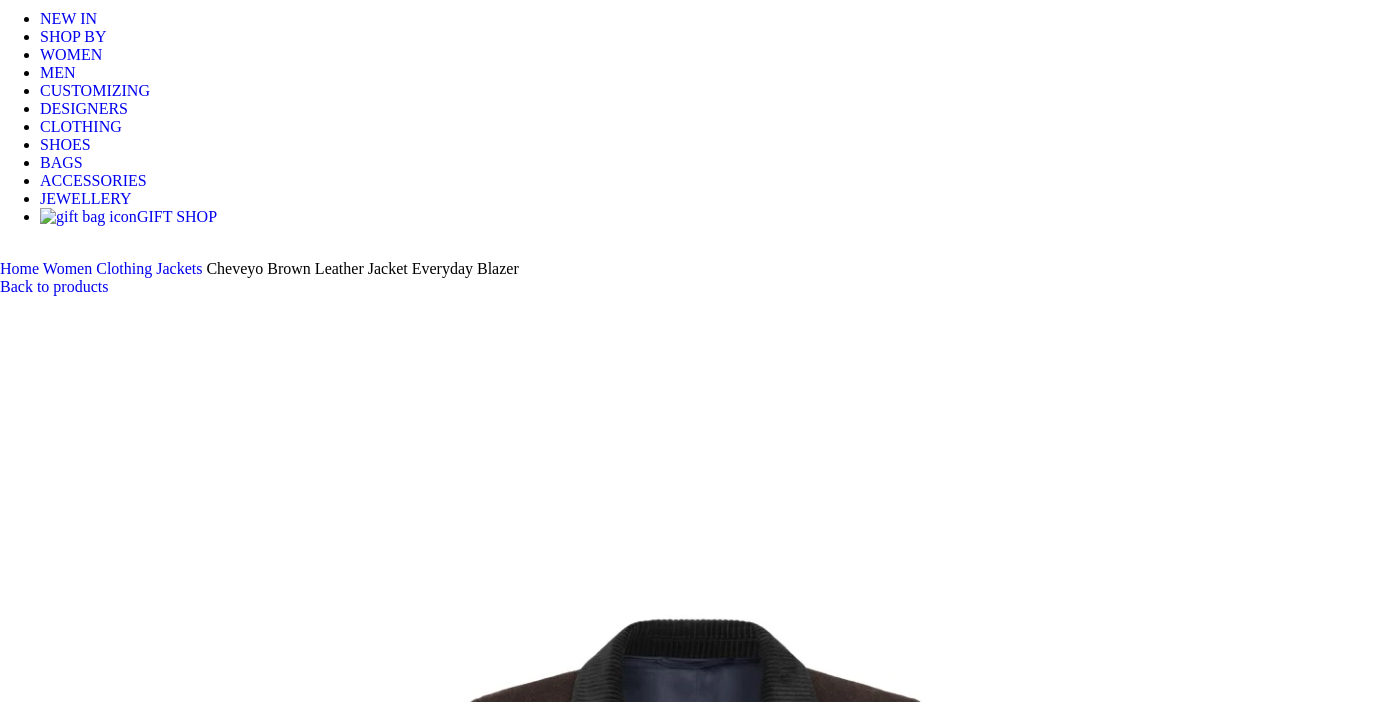 click at bounding box center [310, 8665] 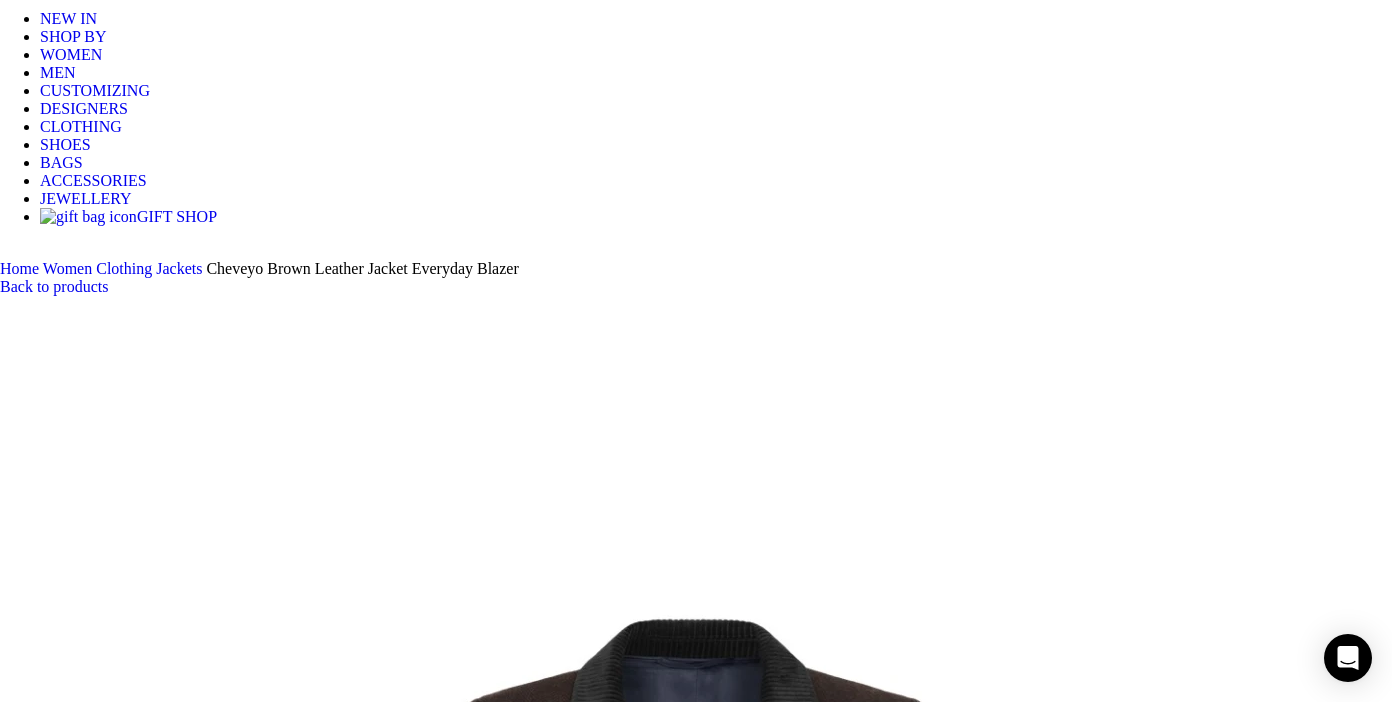 click at bounding box center [310, 1938] 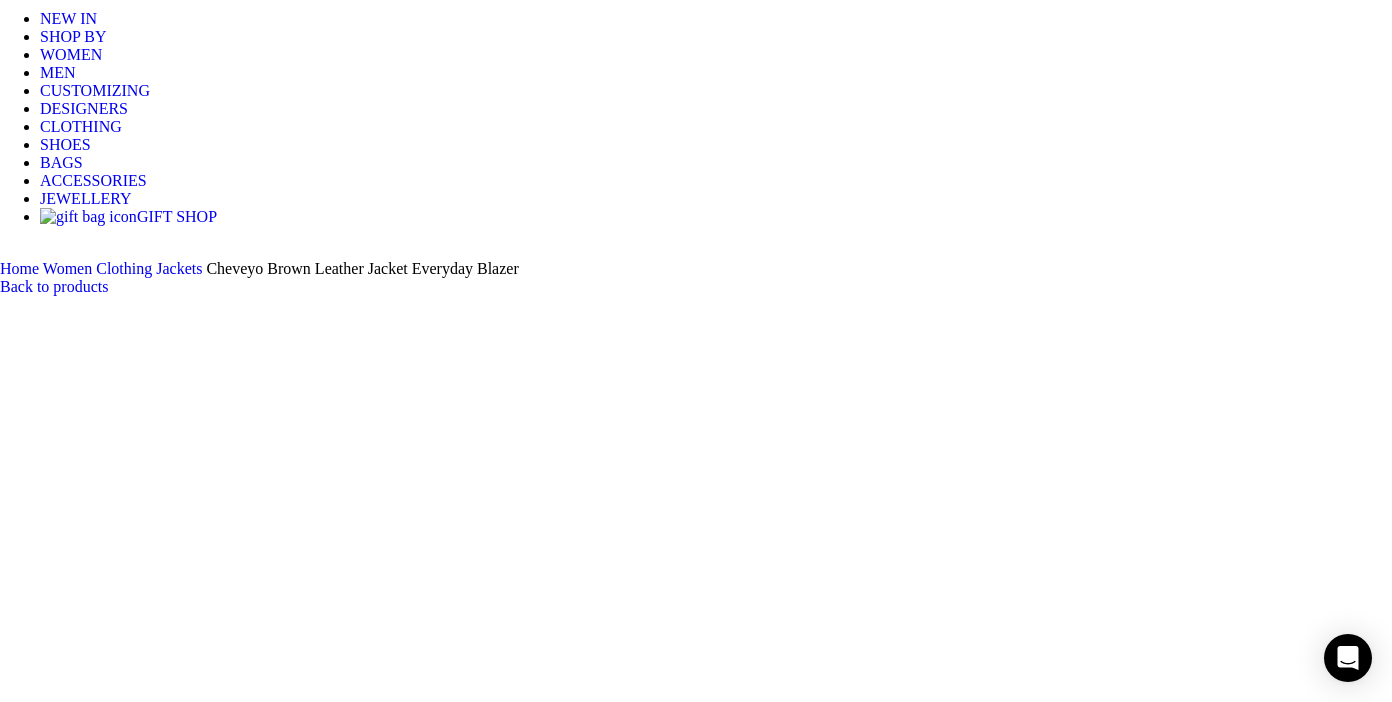 scroll, scrollTop: 0, scrollLeft: 210, axis: horizontal 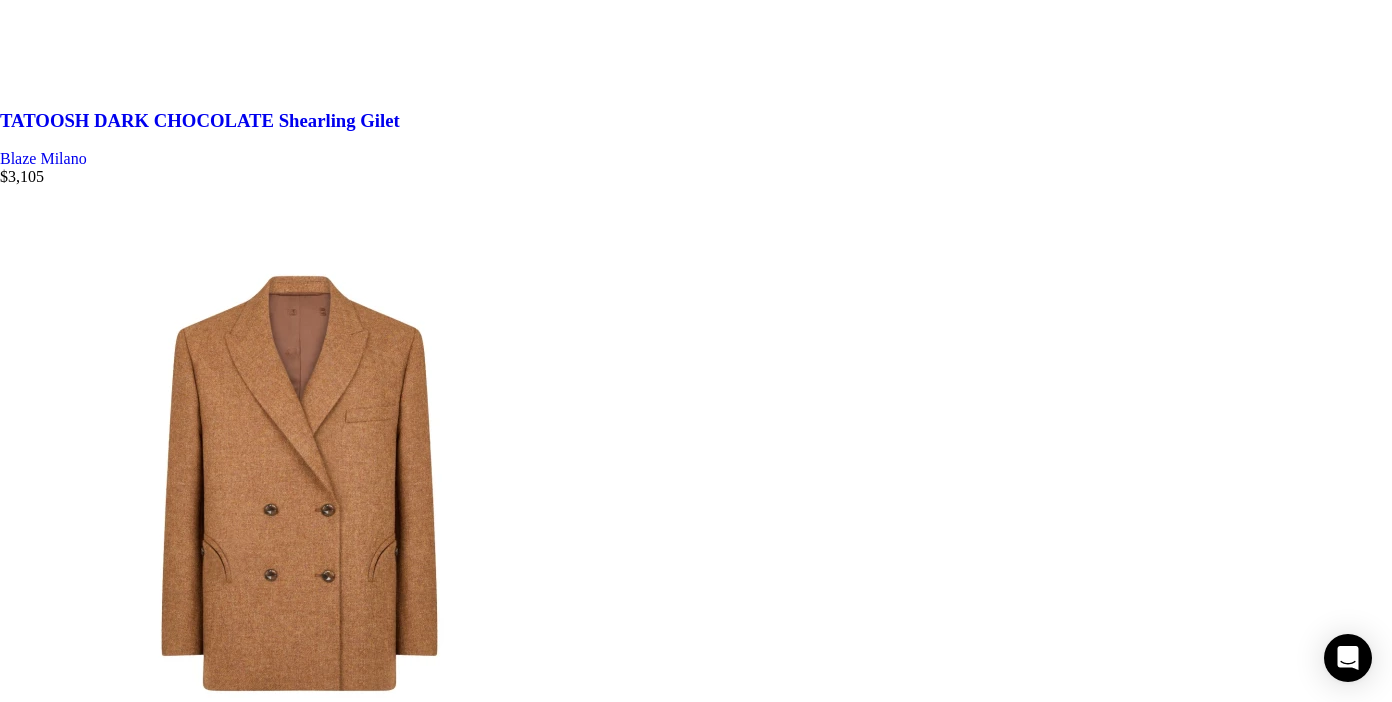 click at bounding box center [696, 30319] 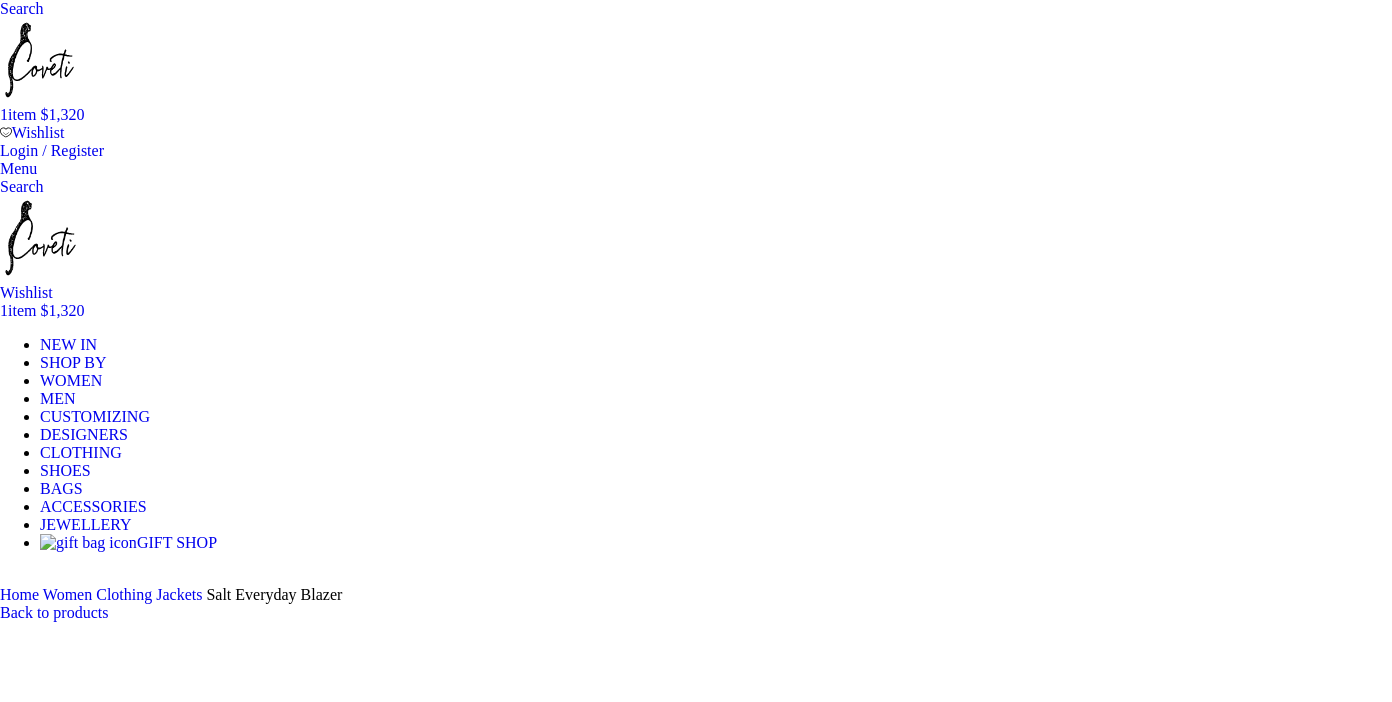 scroll, scrollTop: 0, scrollLeft: 0, axis: both 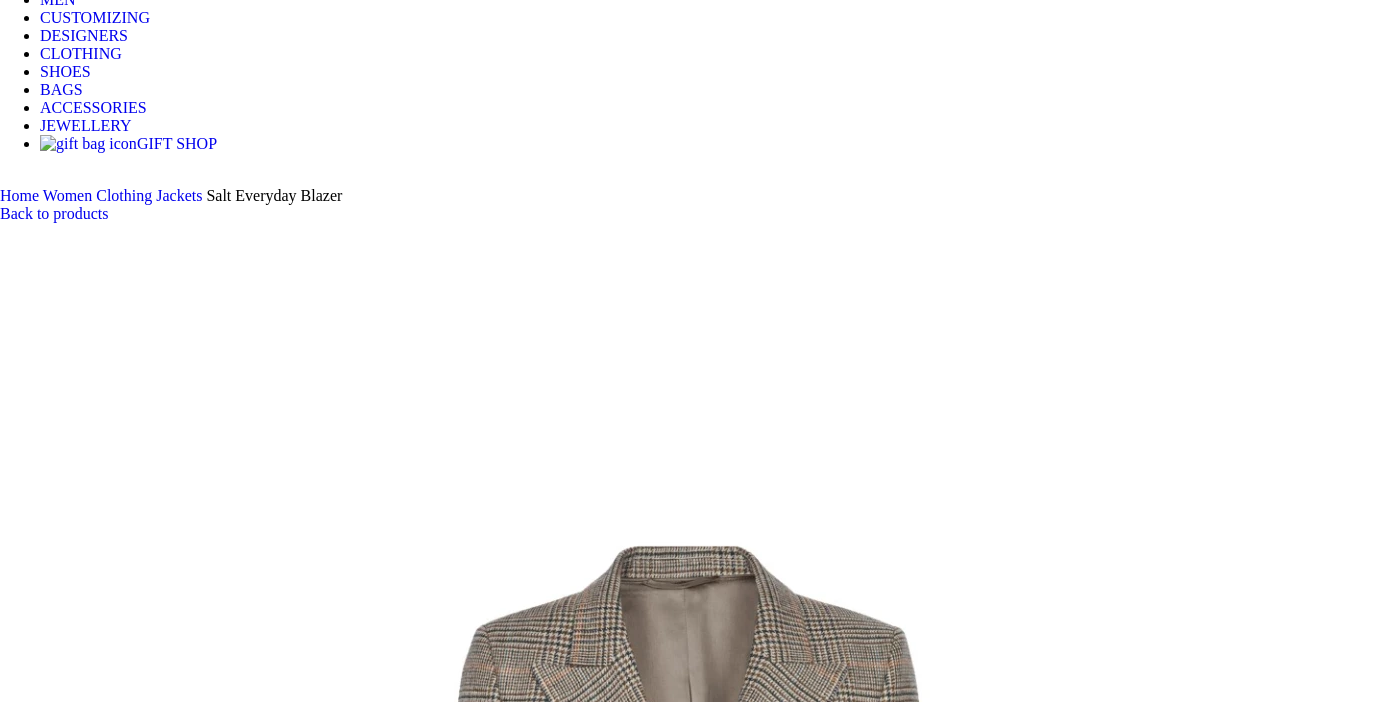 click at bounding box center [310, 8592] 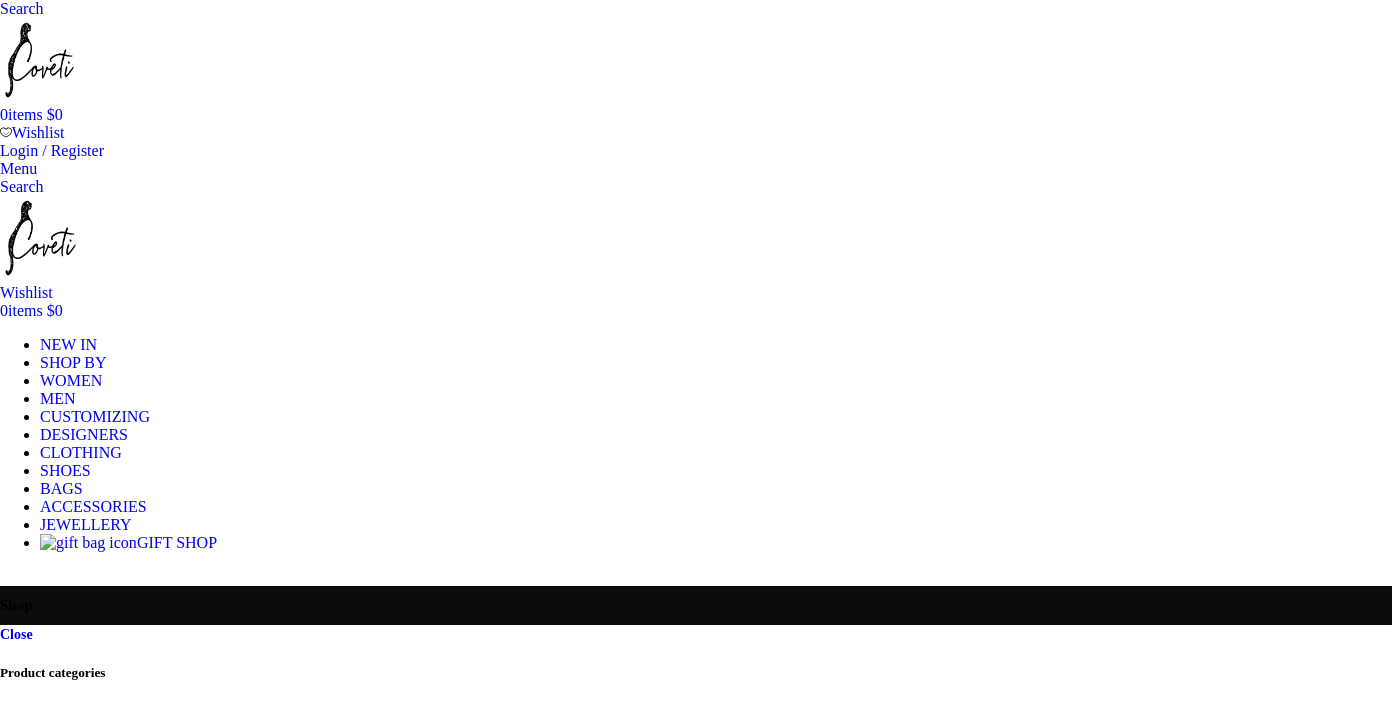 scroll, scrollTop: 5938, scrollLeft: 0, axis: vertical 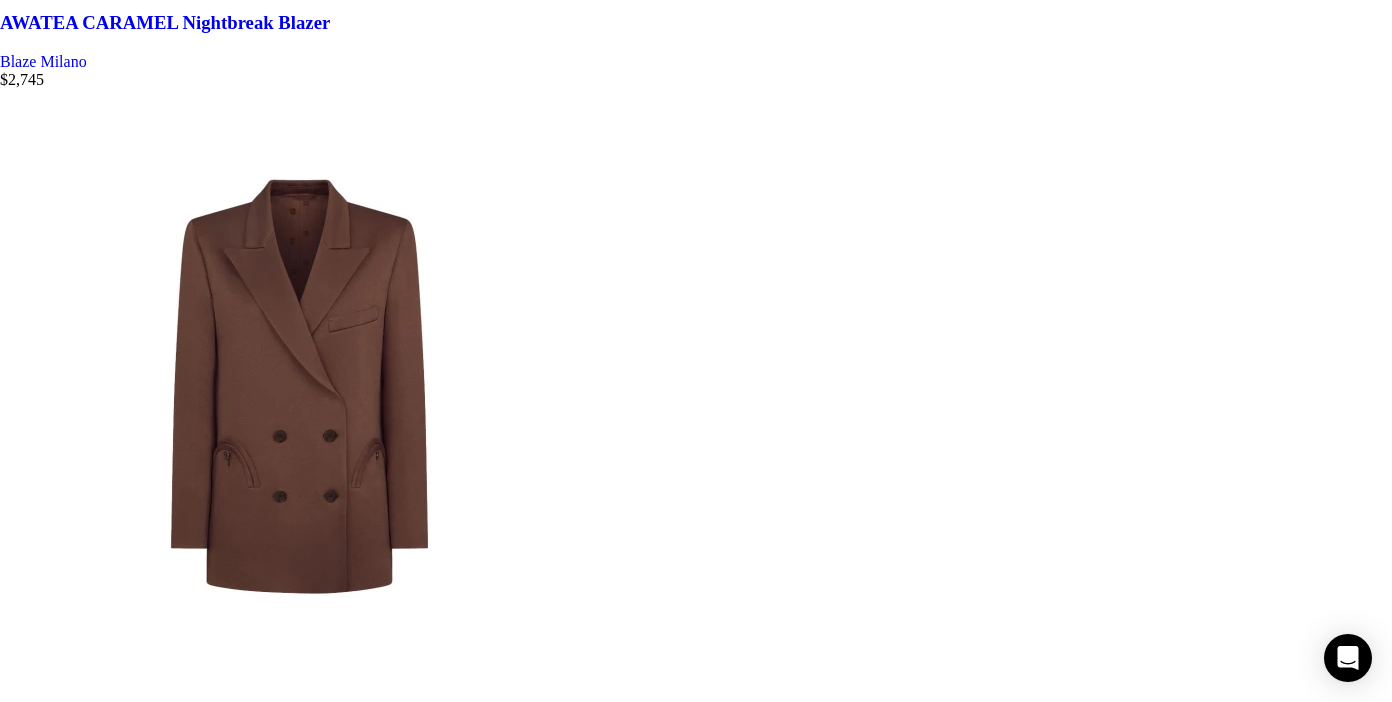 click on "2" at bounding box center (44, 33850) 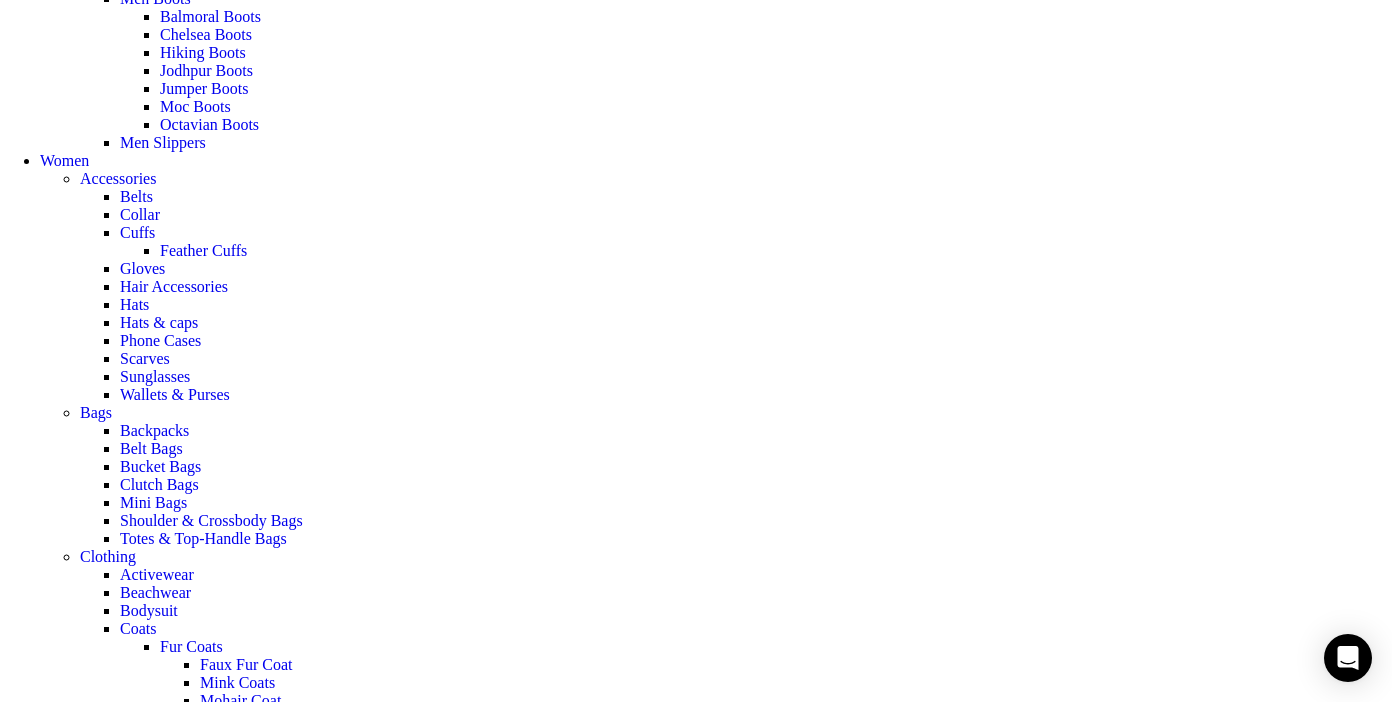 scroll, scrollTop: 1453, scrollLeft: 0, axis: vertical 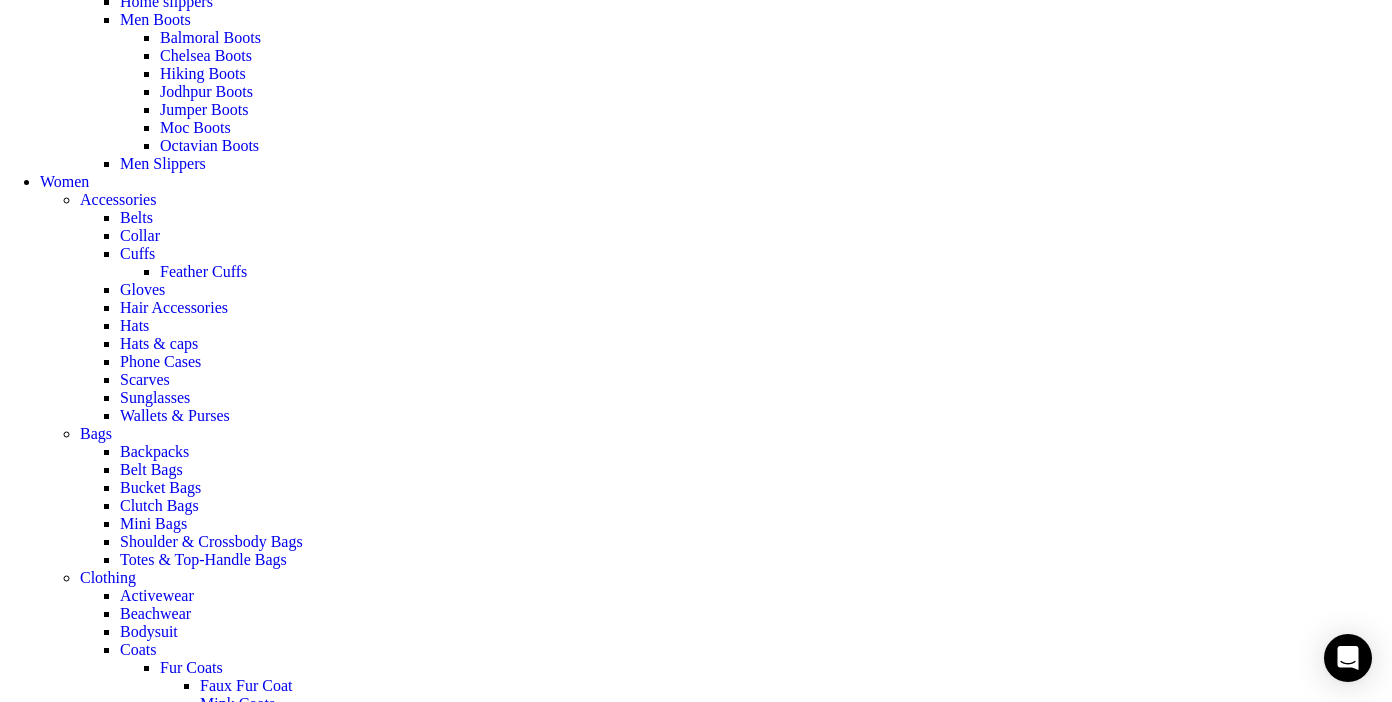 click at bounding box center (696, 12750) 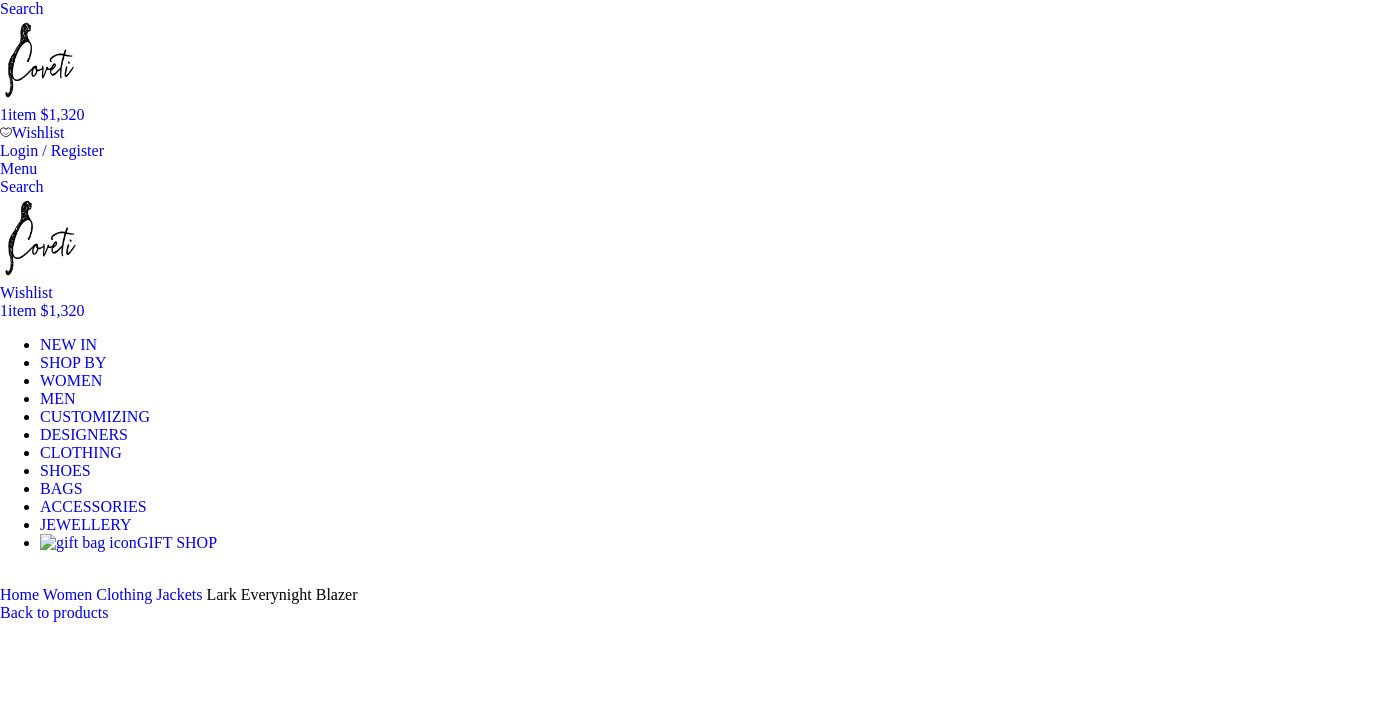 scroll, scrollTop: 0, scrollLeft: 0, axis: both 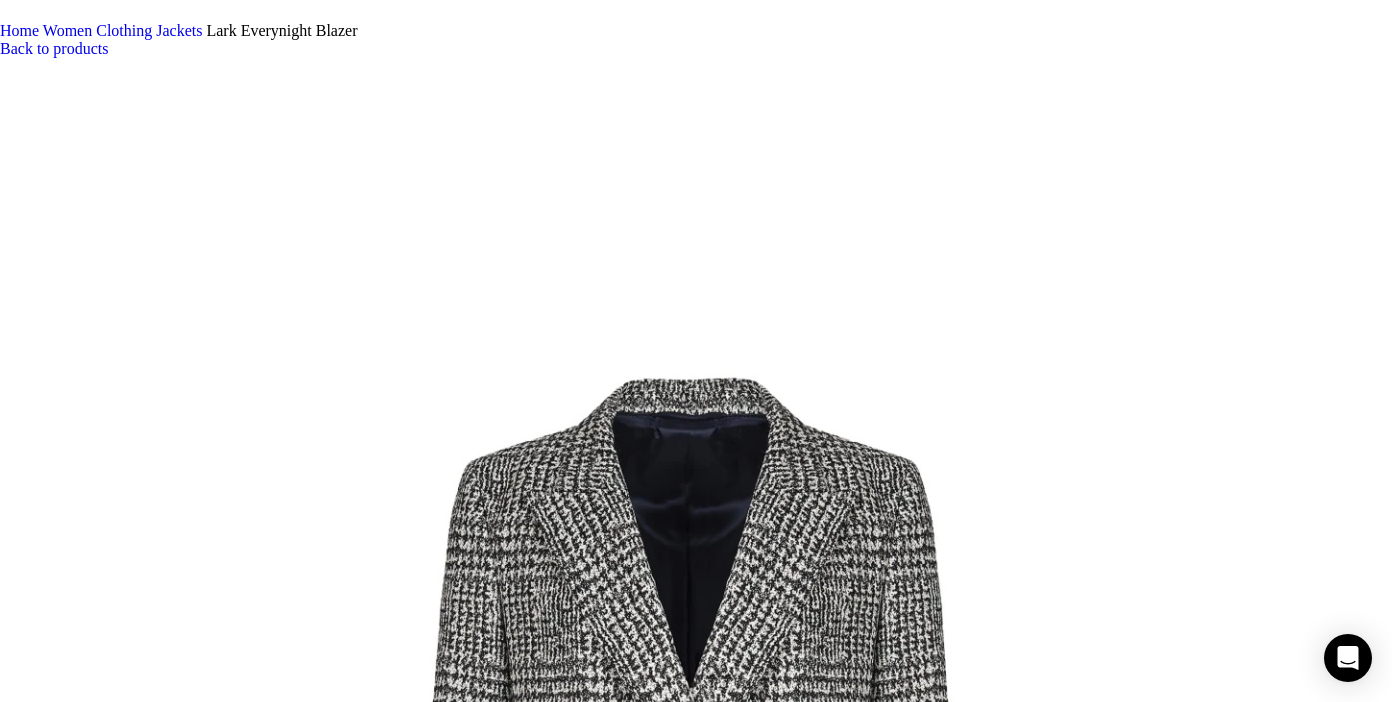 click at bounding box center [310, 1700] 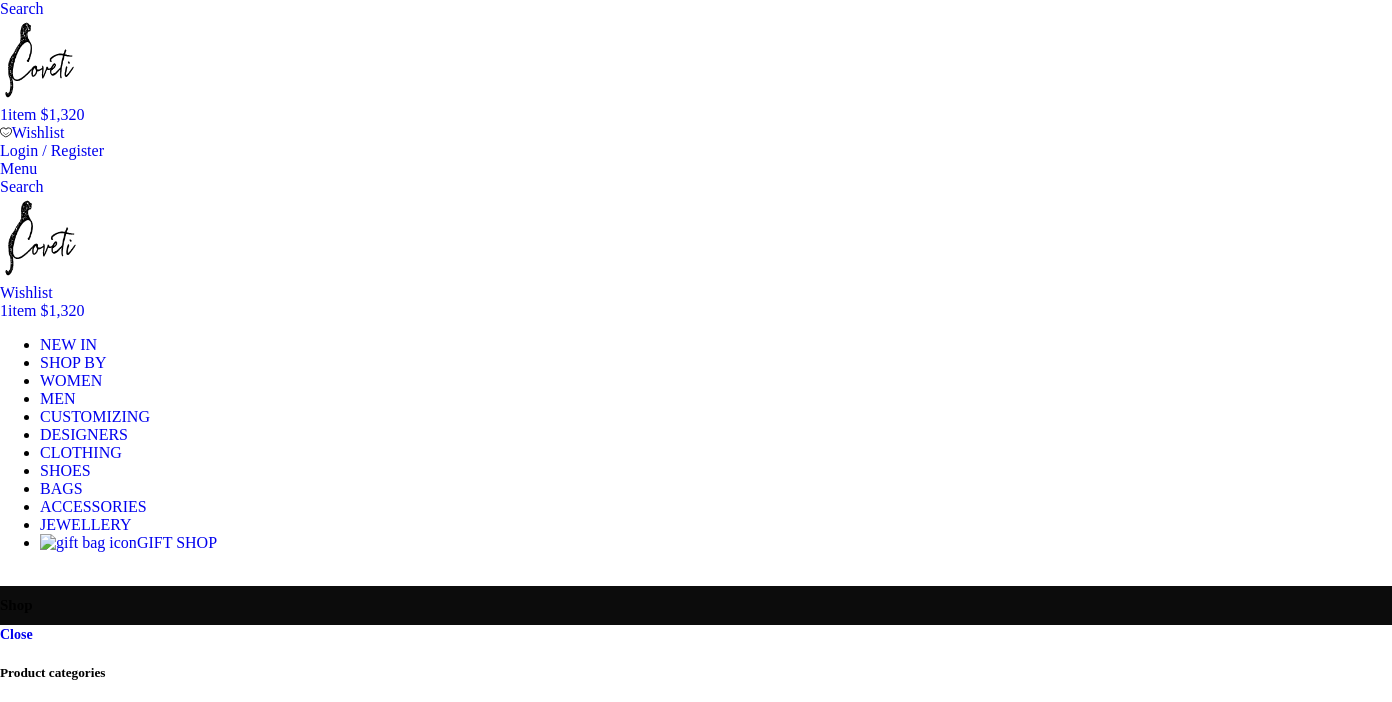 scroll, scrollTop: 5133, scrollLeft: 0, axis: vertical 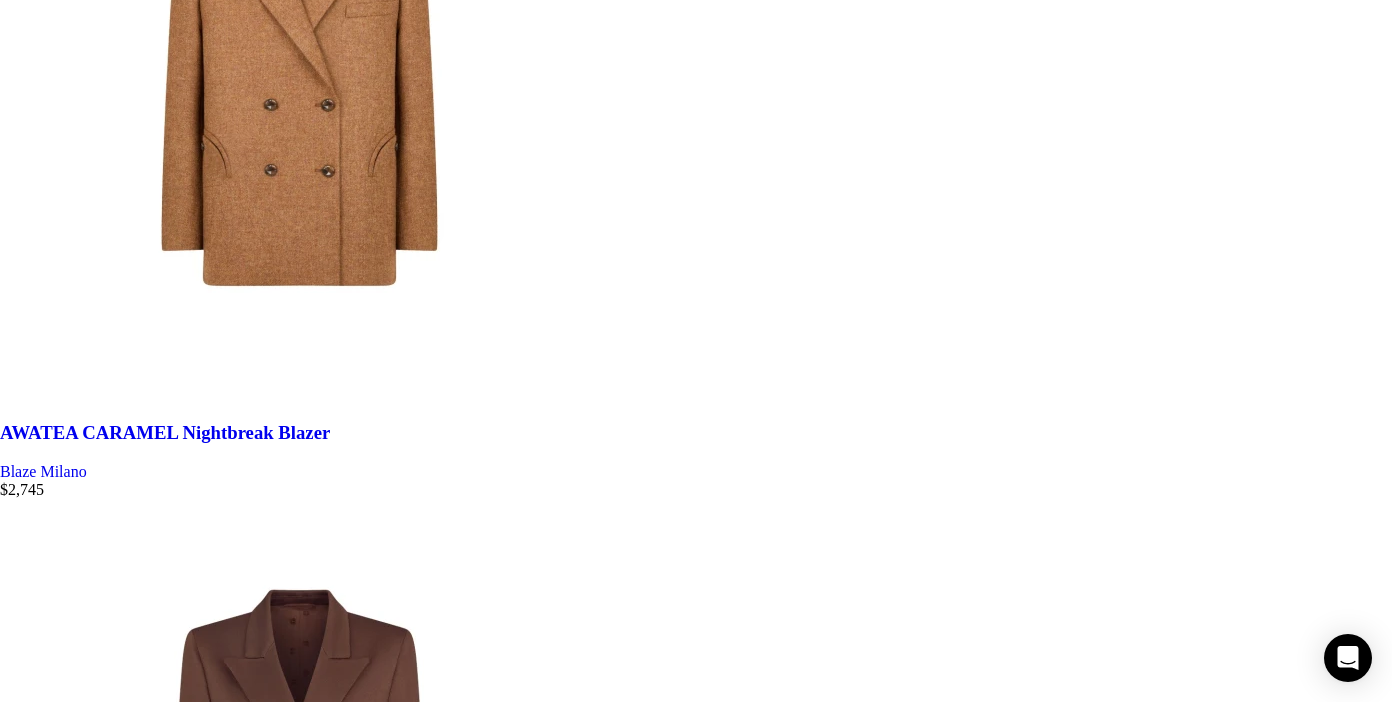 click at bounding box center [696, 30631] 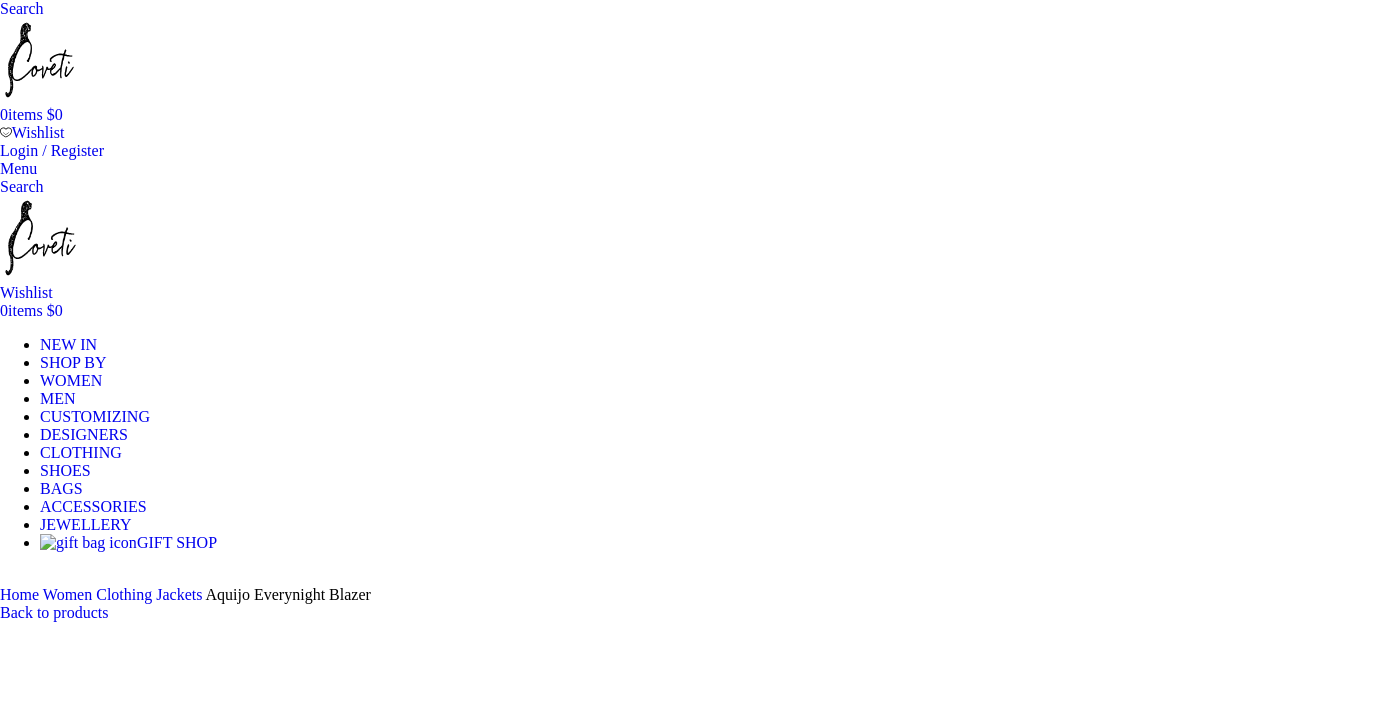 scroll, scrollTop: 0, scrollLeft: 0, axis: both 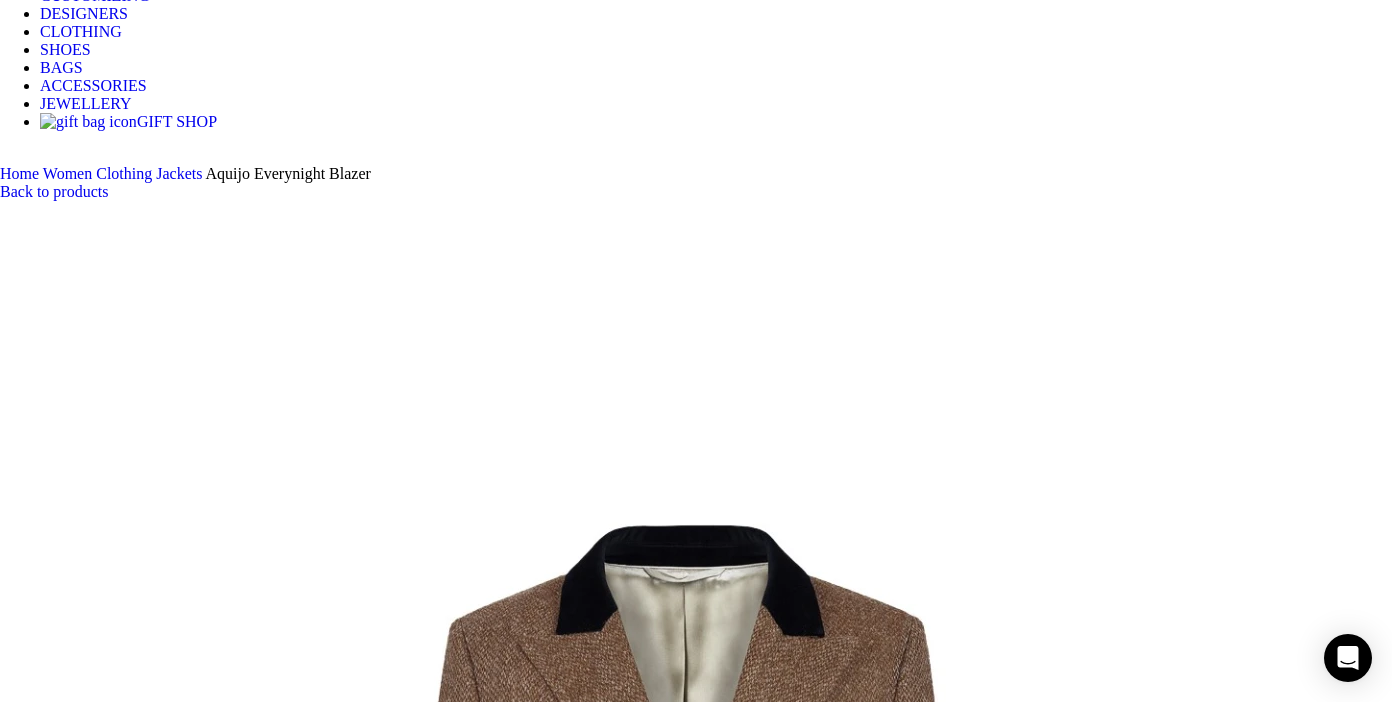 click at bounding box center (310, 1717) 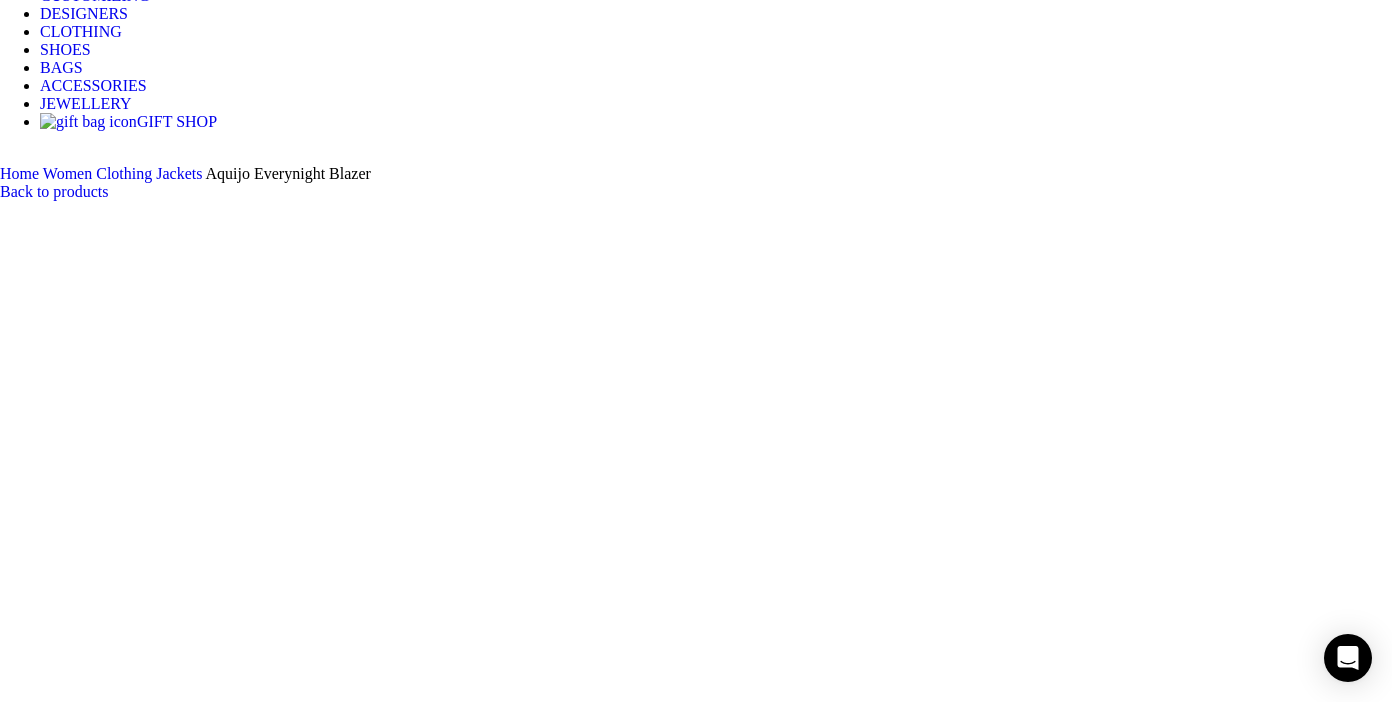 scroll, scrollTop: 0, scrollLeft: 210, axis: horizontal 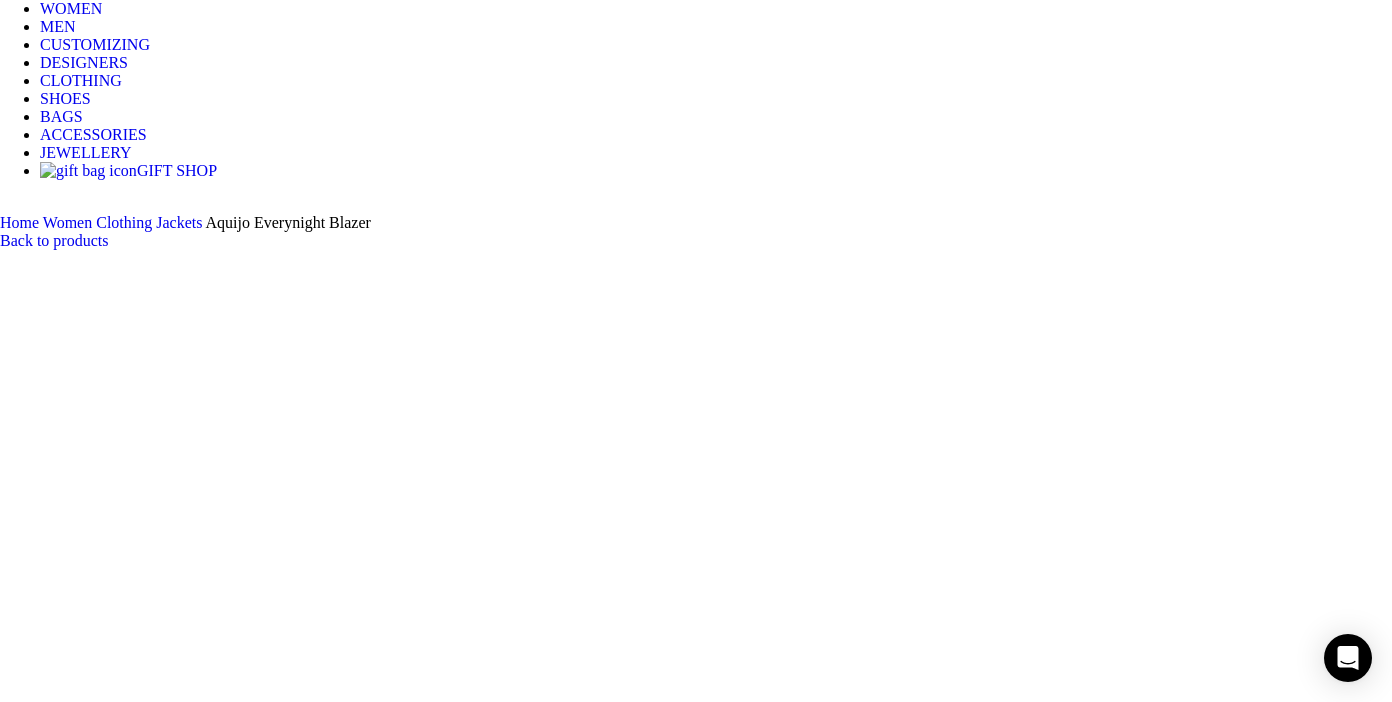 click on "Choose an option 4 UK 6 UK 8 UK 10 UK 12 UK 14 UK" at bounding box center (108, 2423) 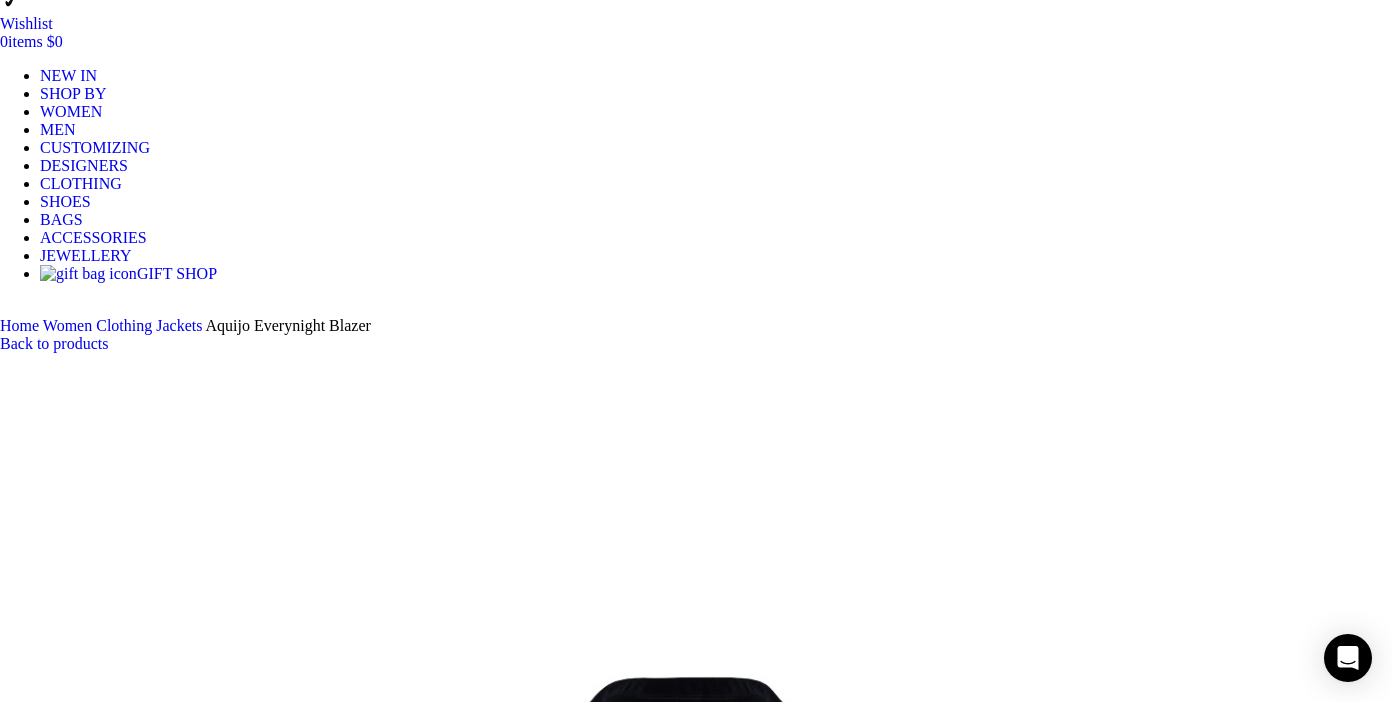 scroll, scrollTop: 253, scrollLeft: 0, axis: vertical 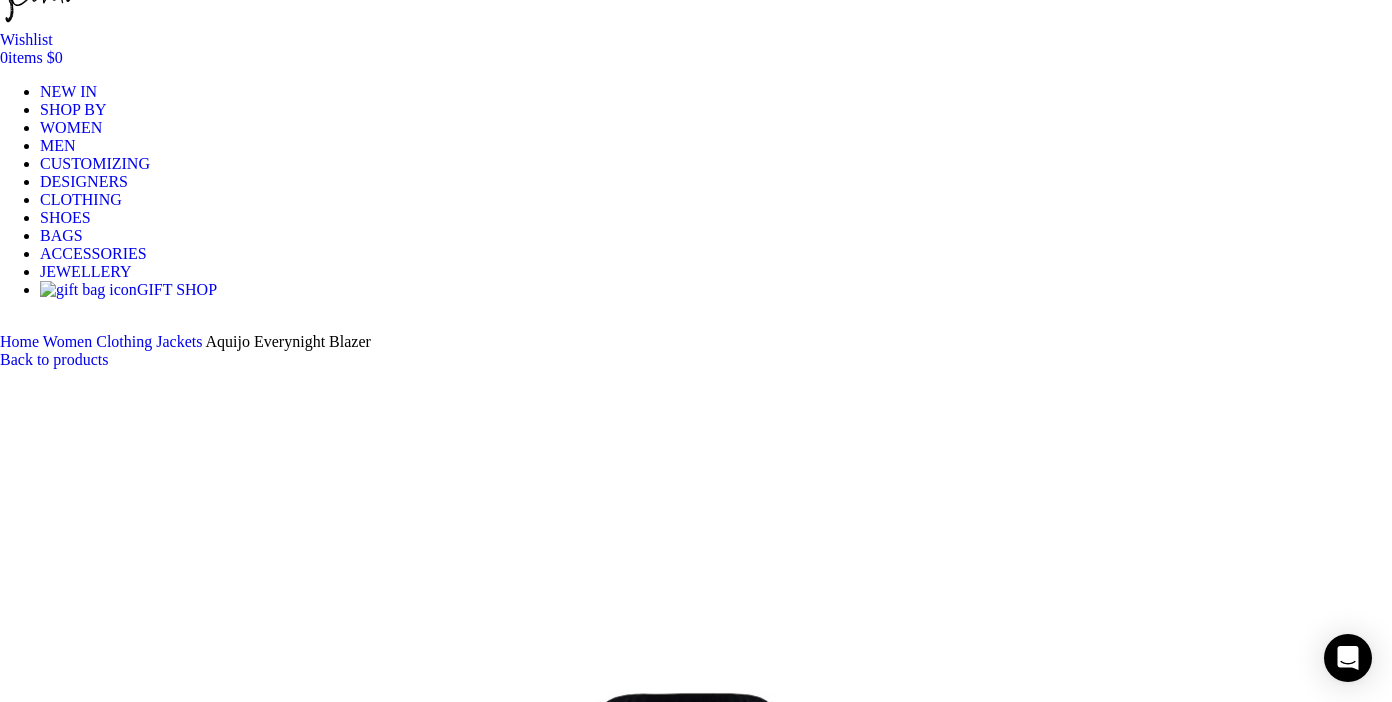 click on "Add to cart" at bounding box center [50, 2583] 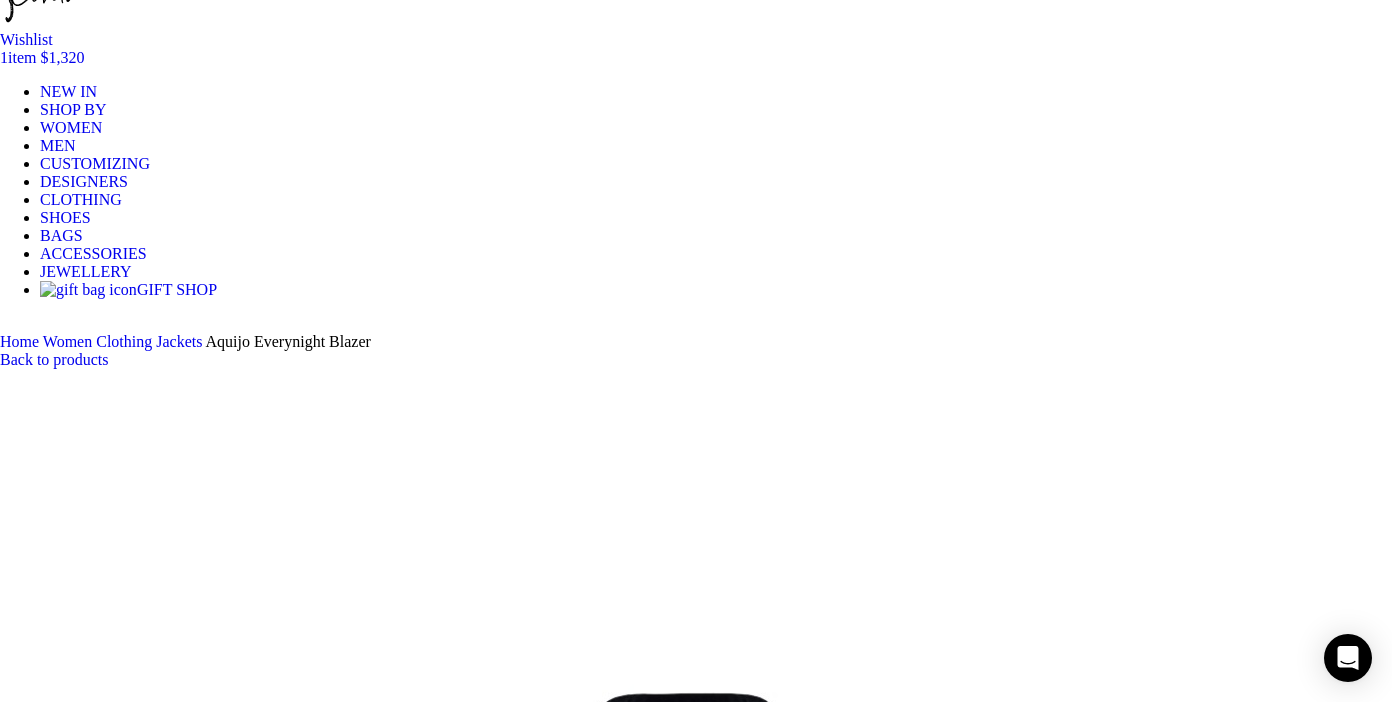click on "Checkout" at bounding box center (92, 14306) 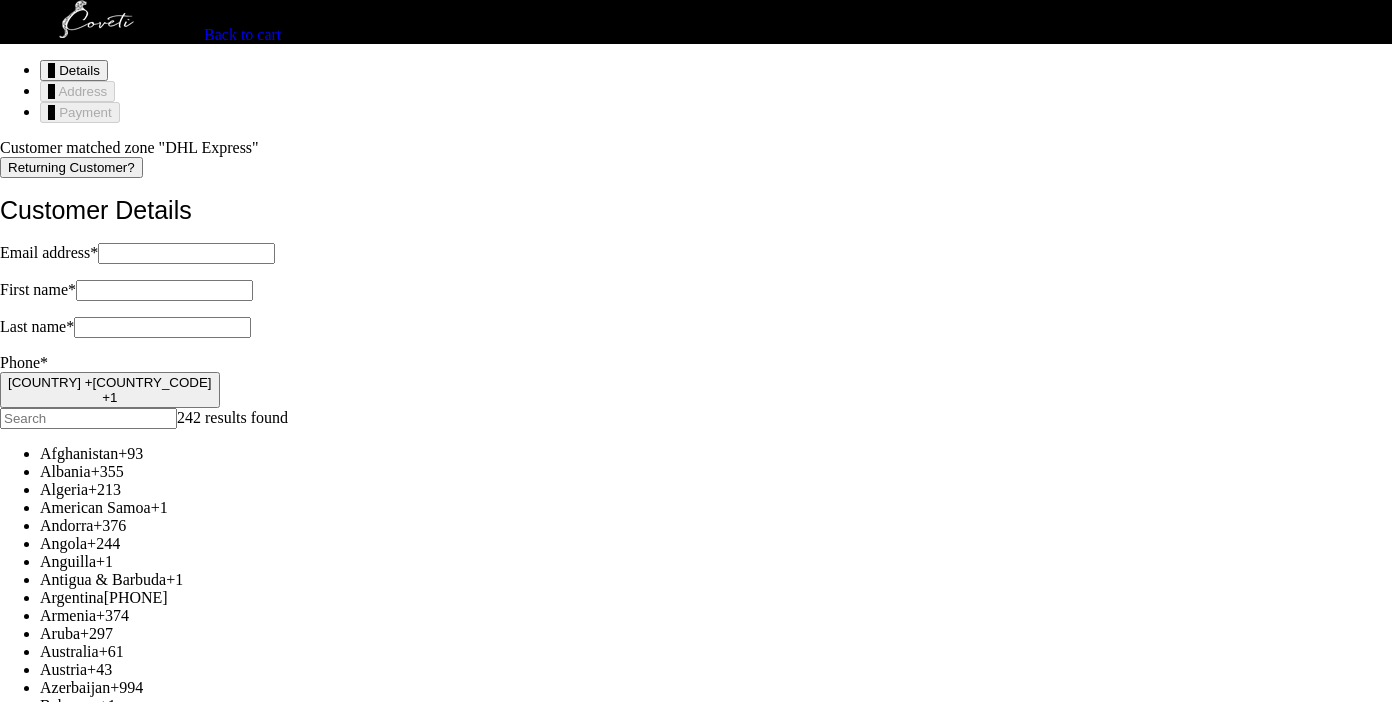 scroll, scrollTop: 0, scrollLeft: 0, axis: both 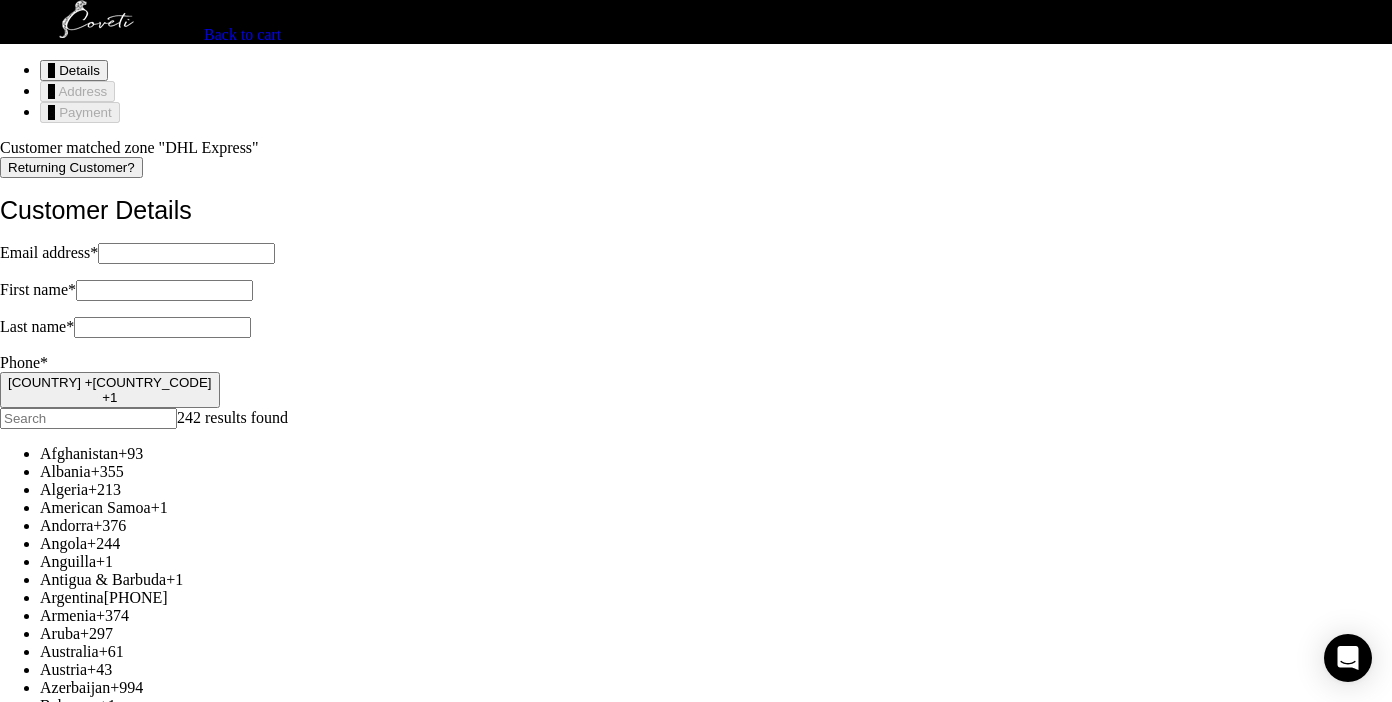 click on "United States +1" at bounding box center (110, 382) 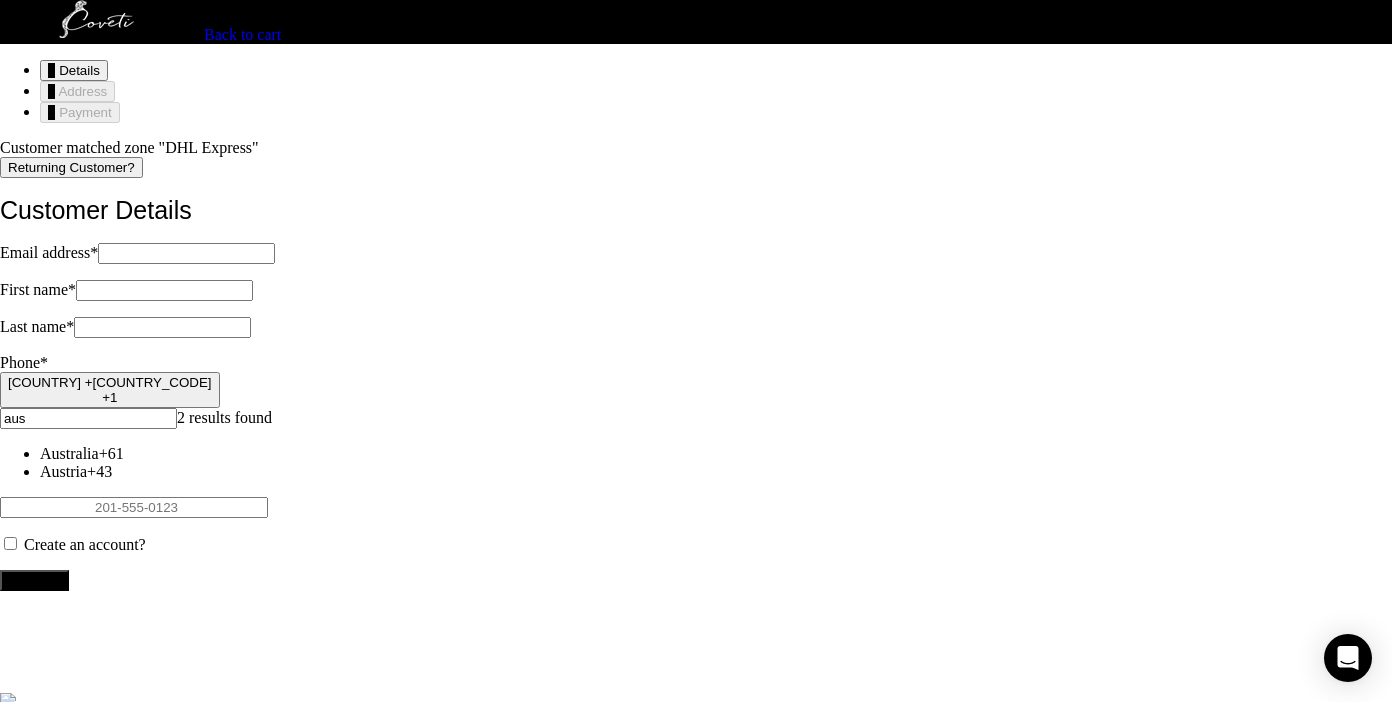 type on "aus" 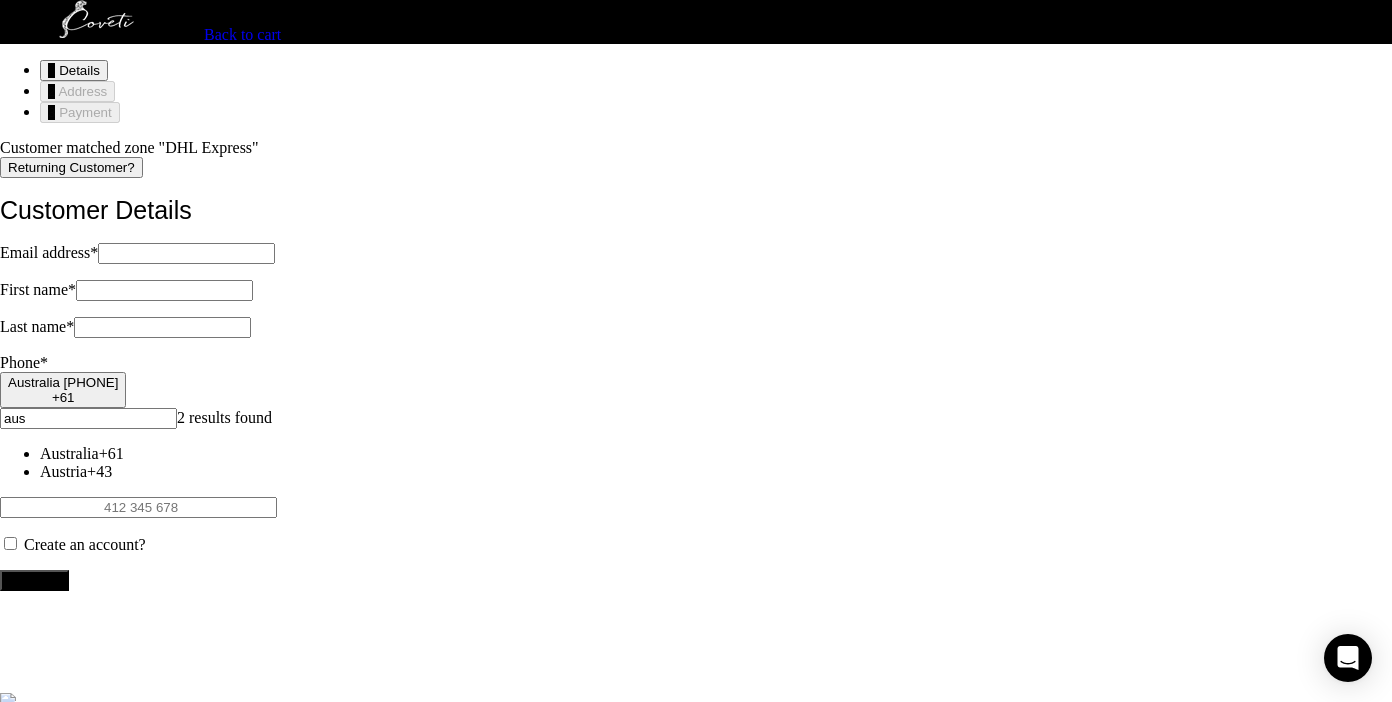 click on "Email address  *" at bounding box center (186, 253) 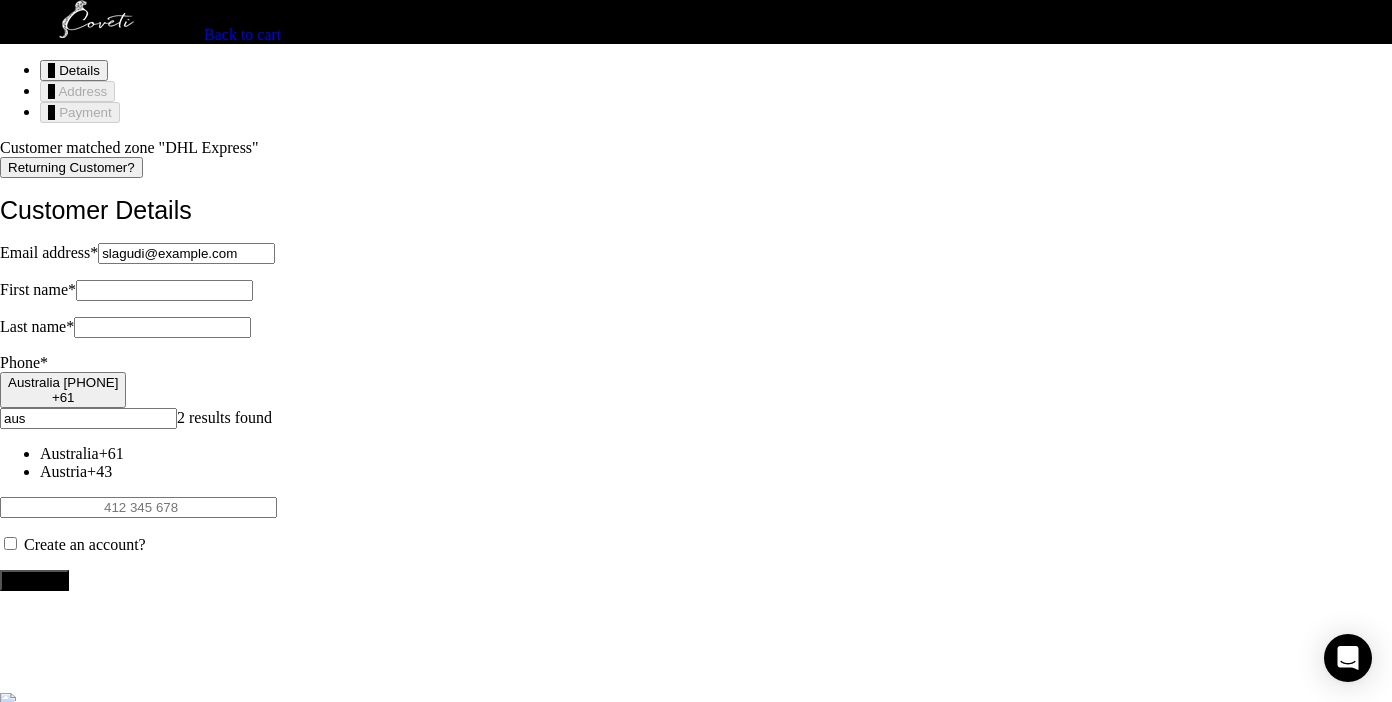 type on "Sarah" 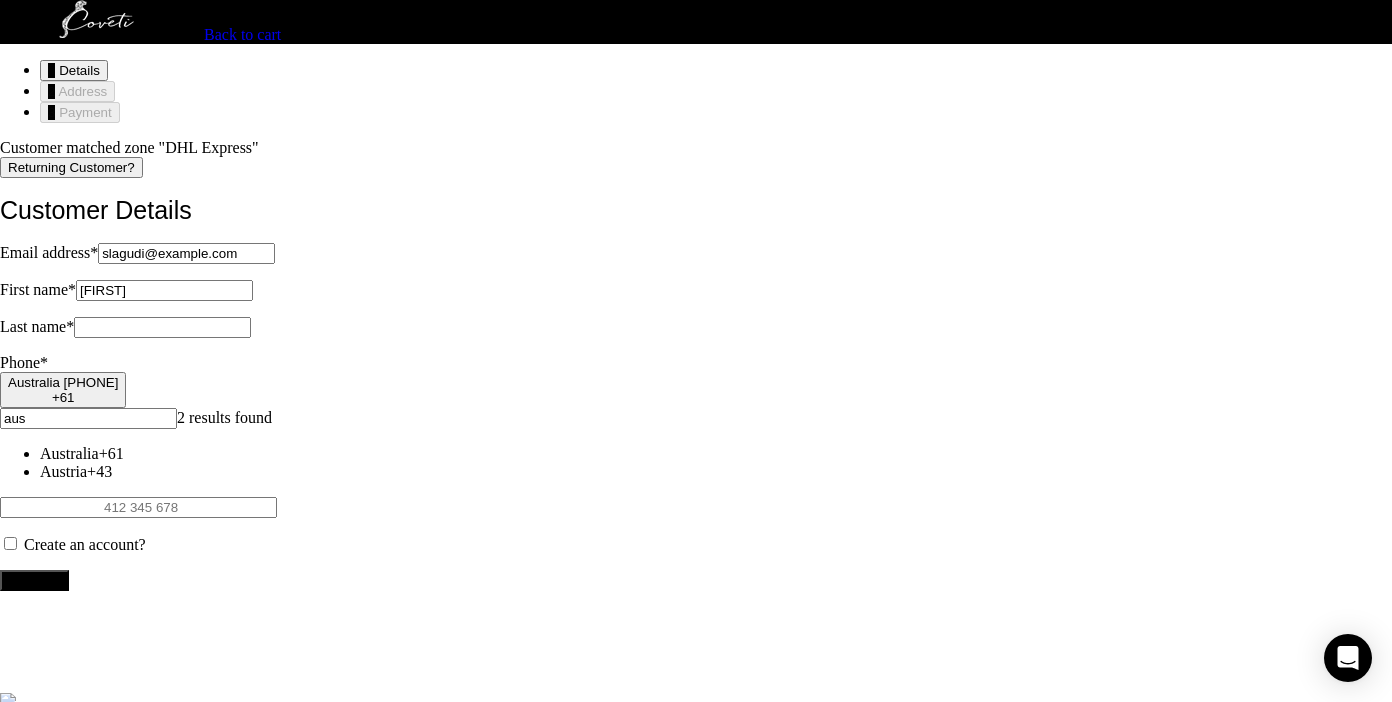 type on "Fontana" 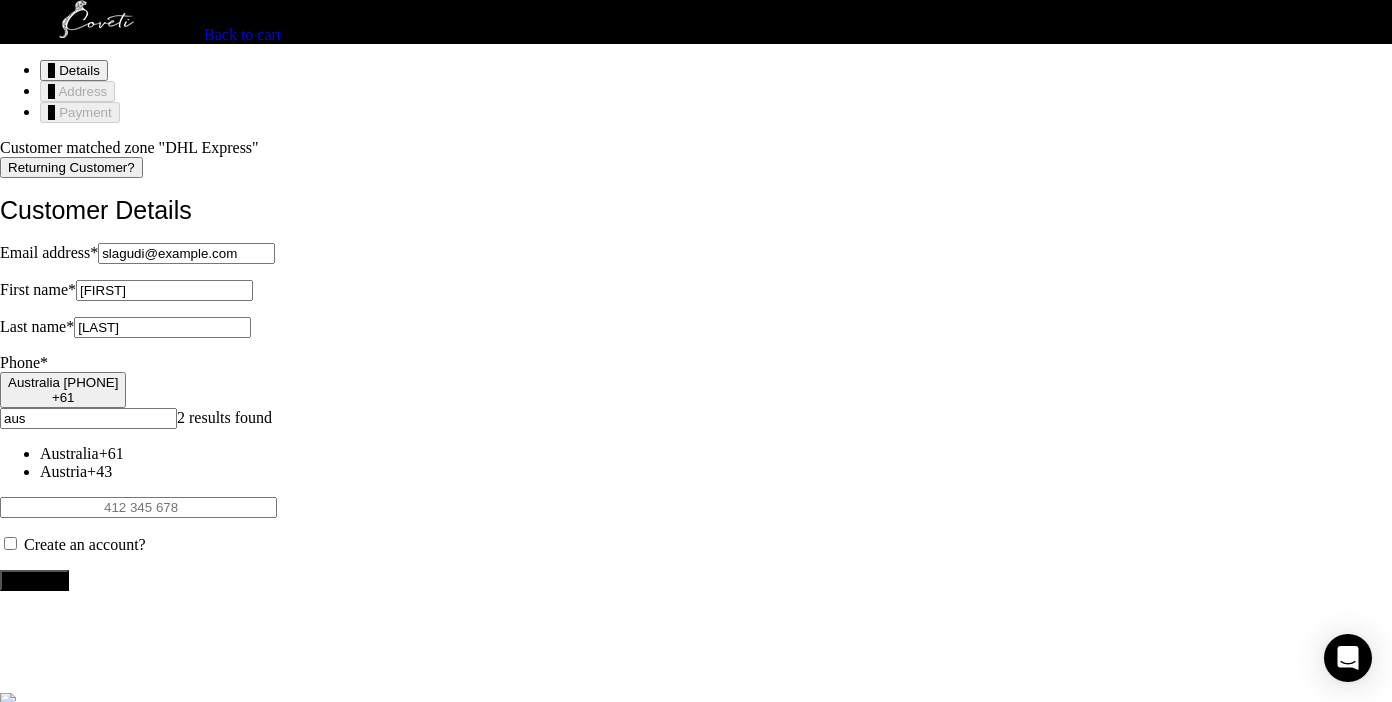 type on "+61 422 279 071" 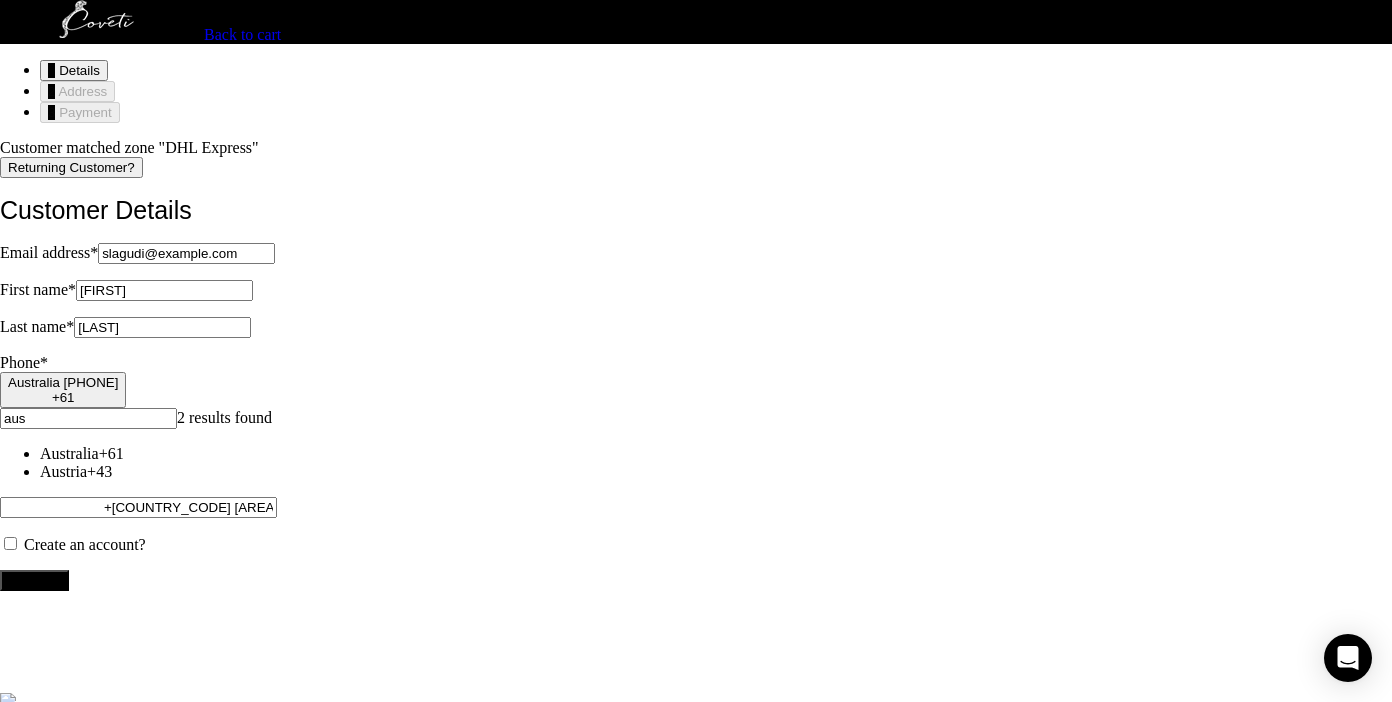 scroll, scrollTop: 208, scrollLeft: 0, axis: vertical 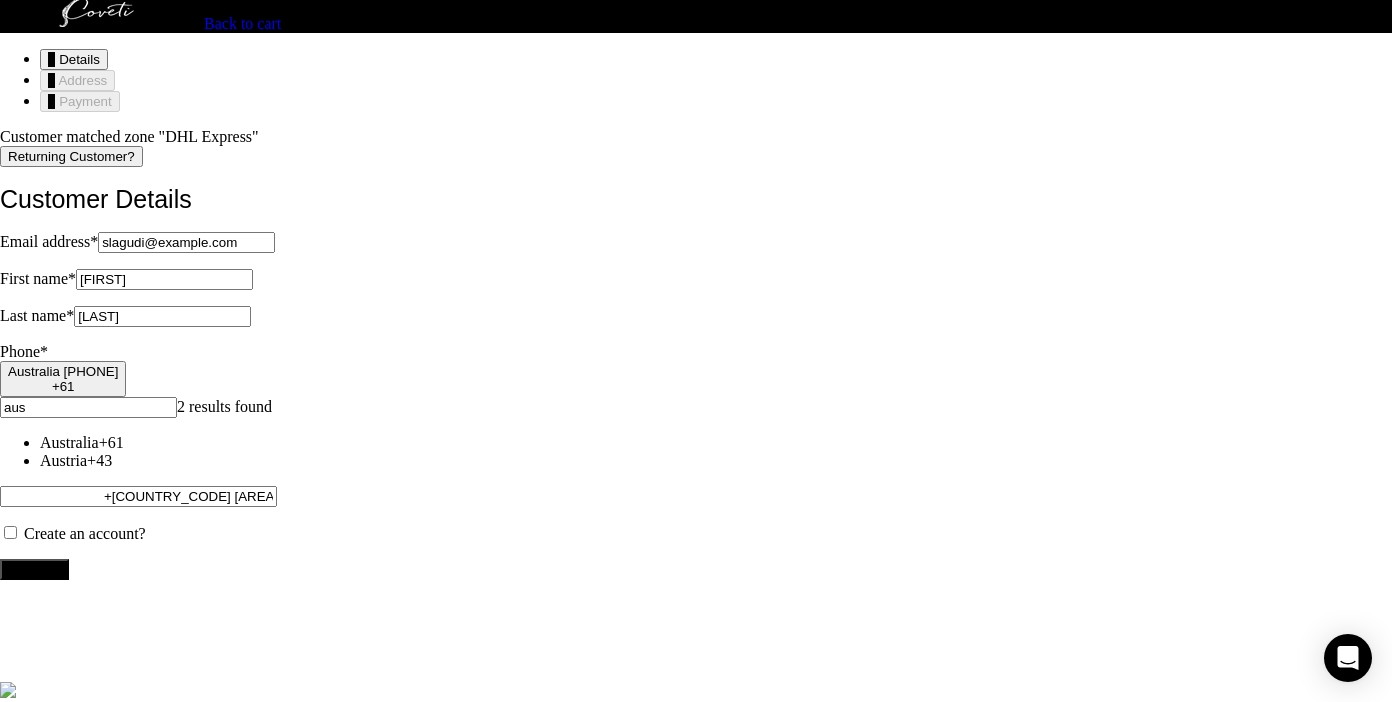 click on "Continue" at bounding box center (34, 569) 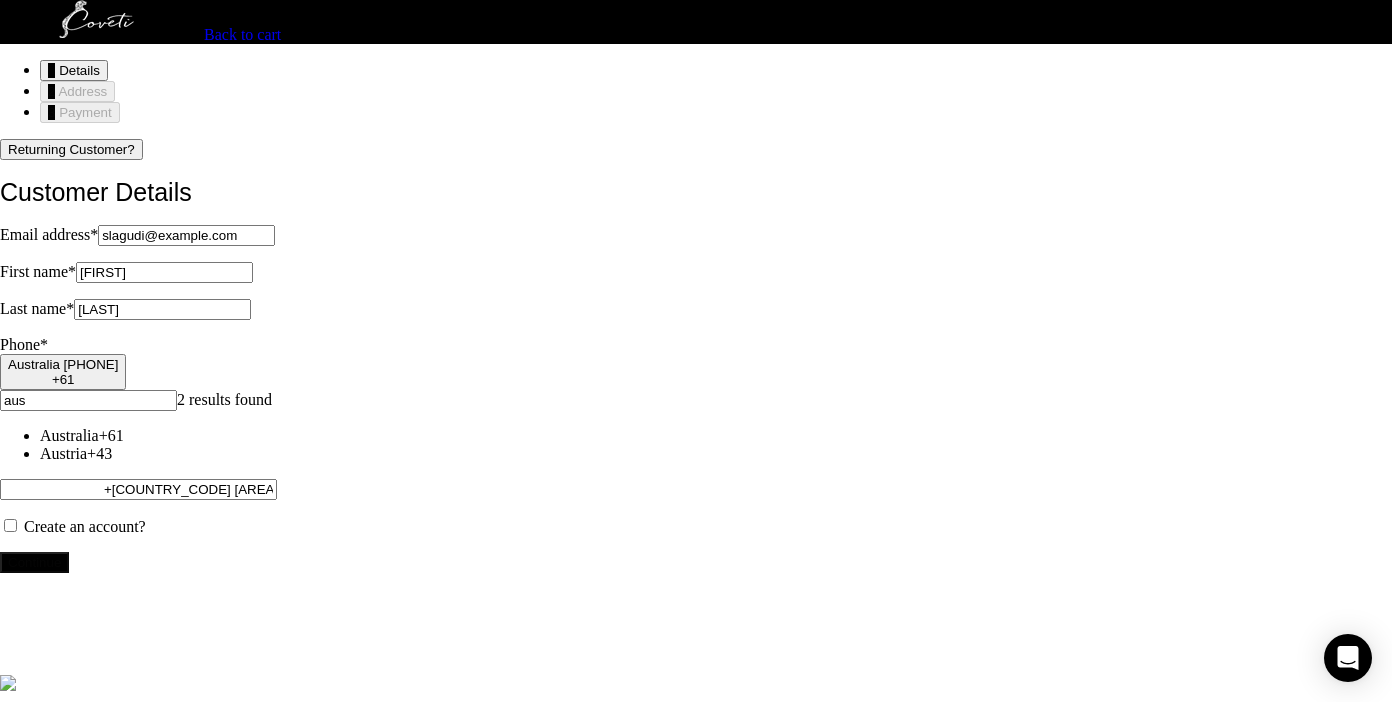 scroll, scrollTop: 0, scrollLeft: 0, axis: both 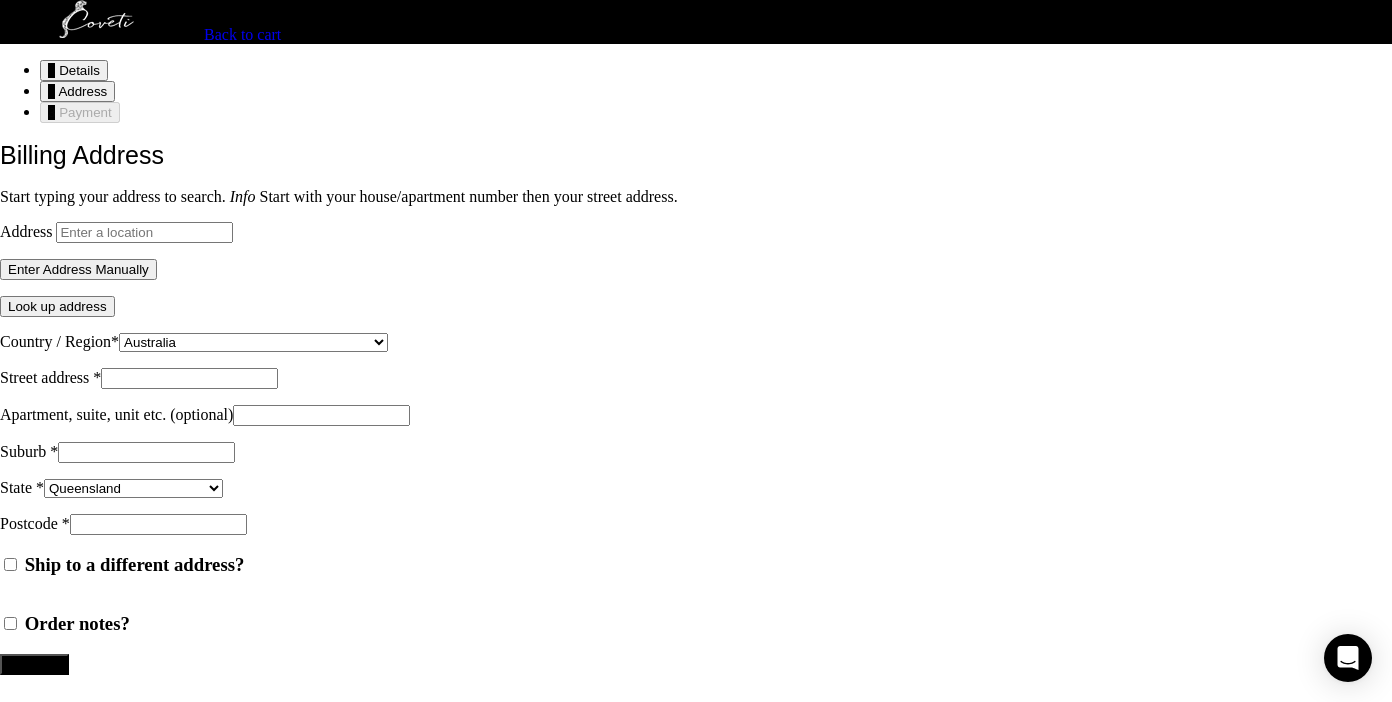 click on "Address" at bounding box center (144, 232) 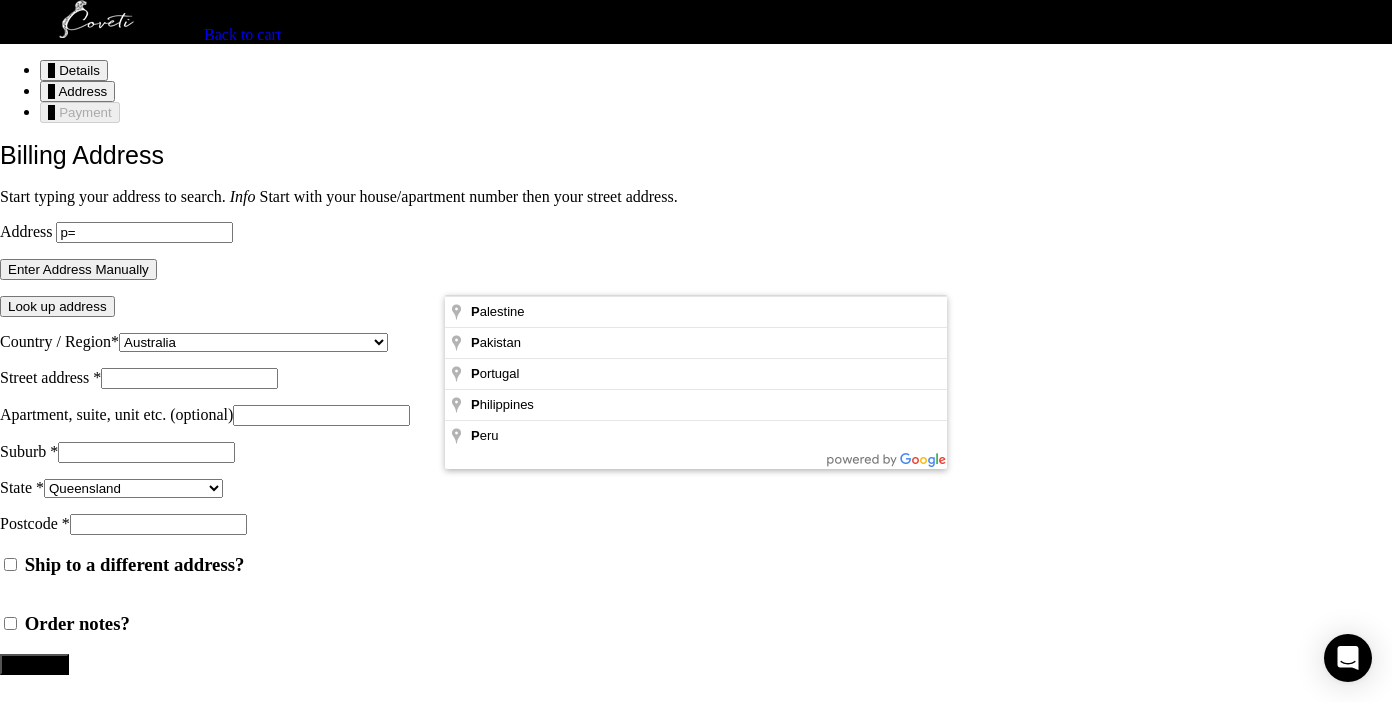 type on "p" 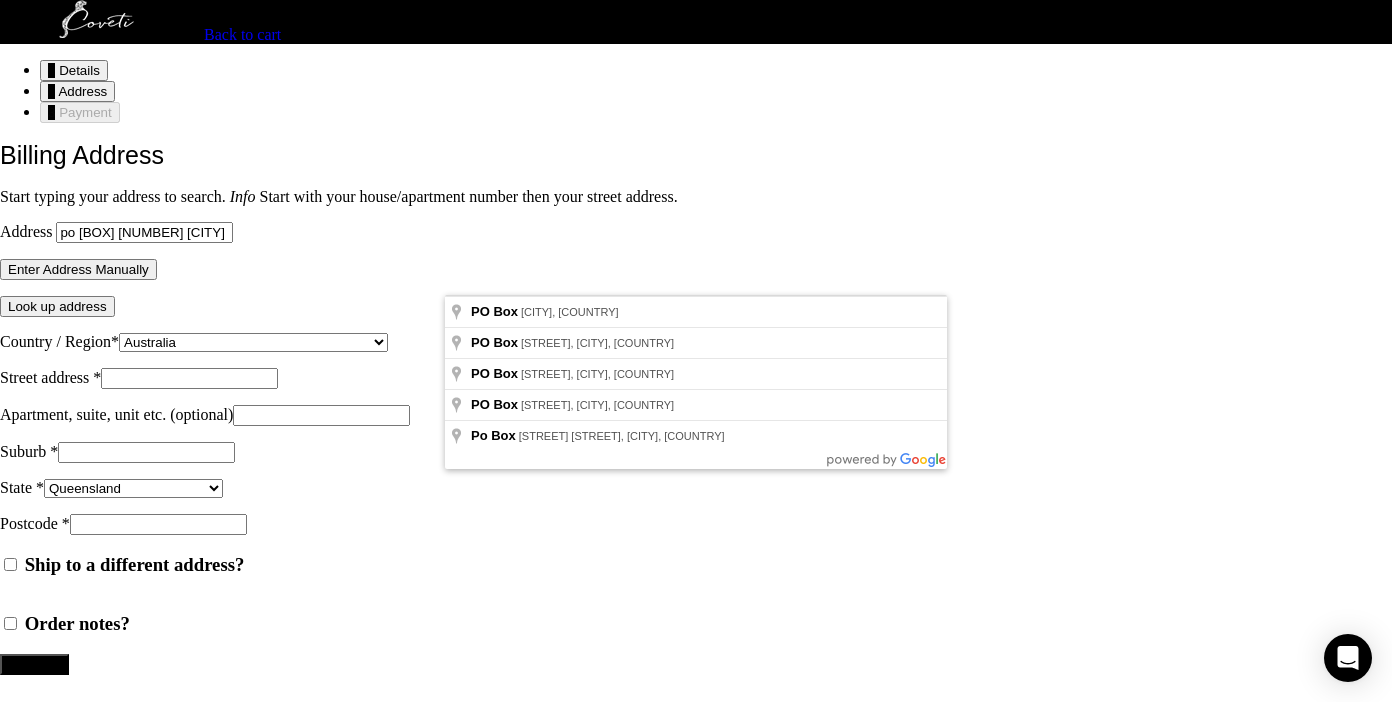 type on "po box 8309 bargara" 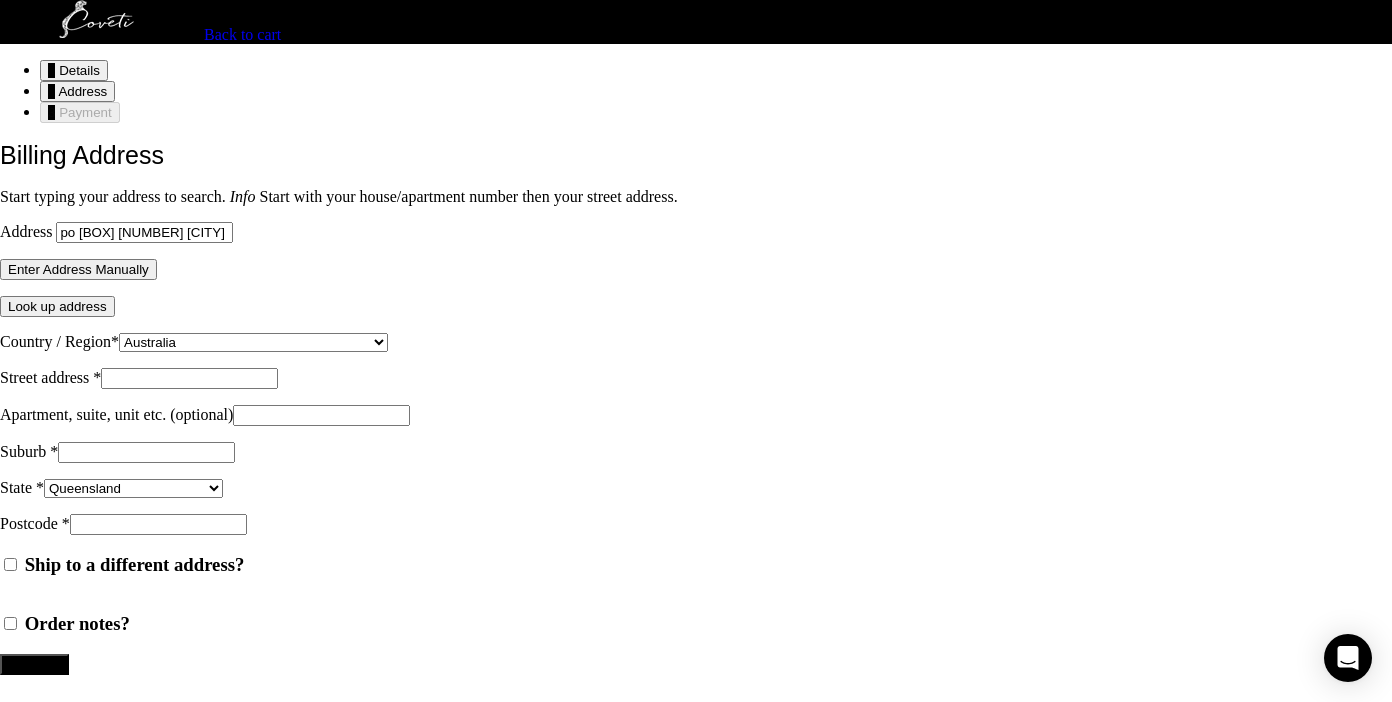 click on "Enter Address Manually" at bounding box center (78, 269) 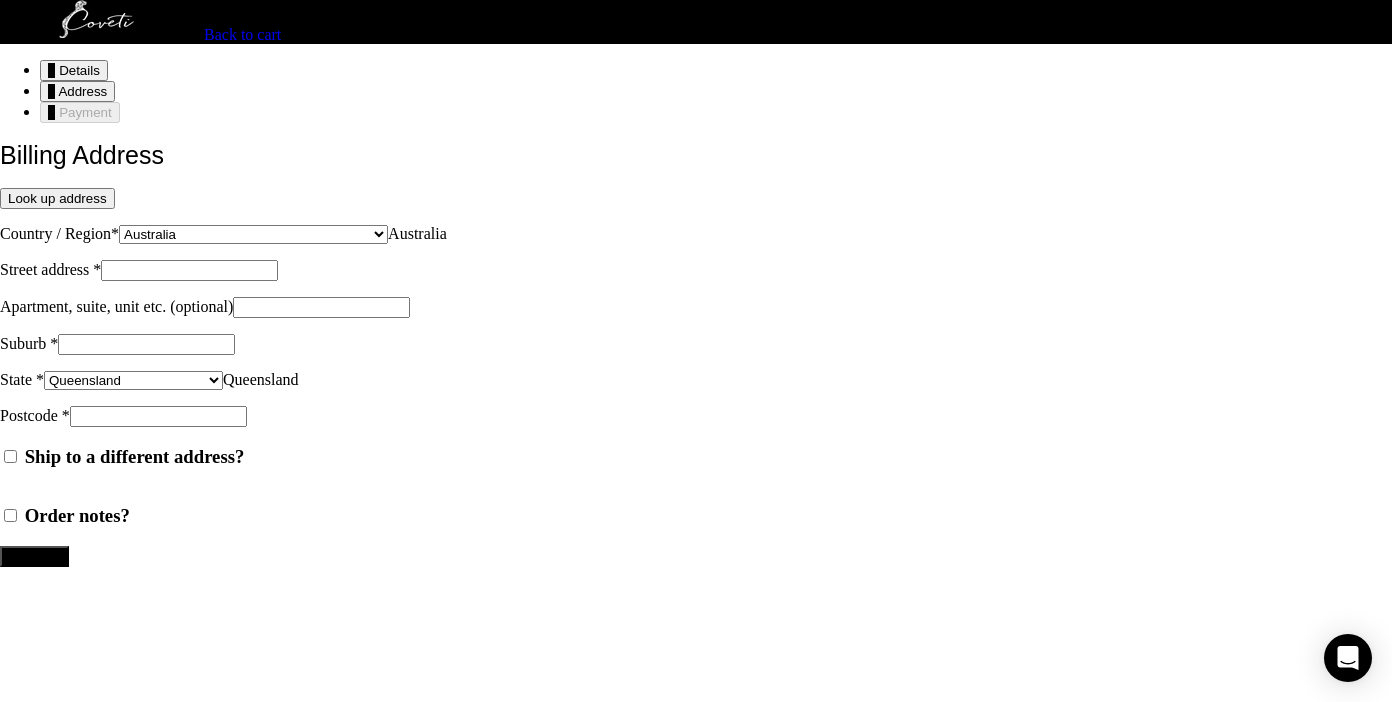 click on "Street address   *" at bounding box center (189, 270) 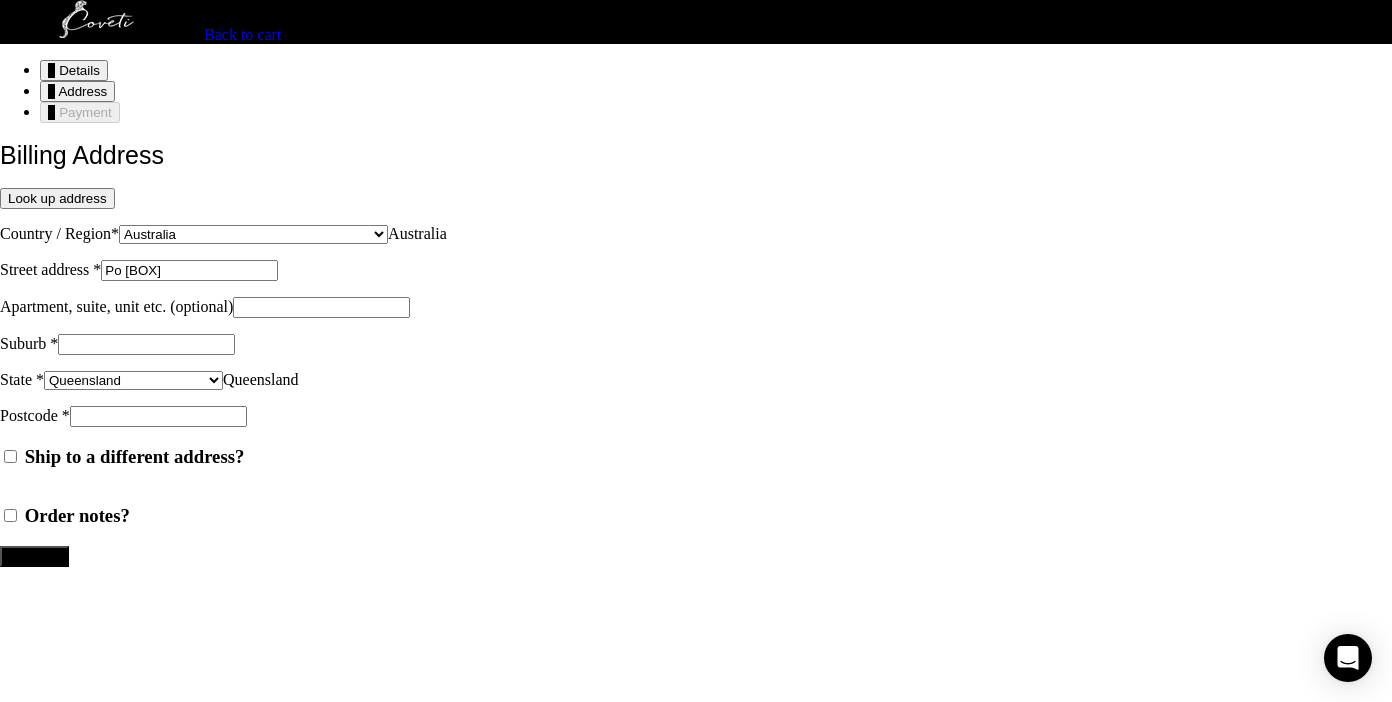 type on "Bargara" 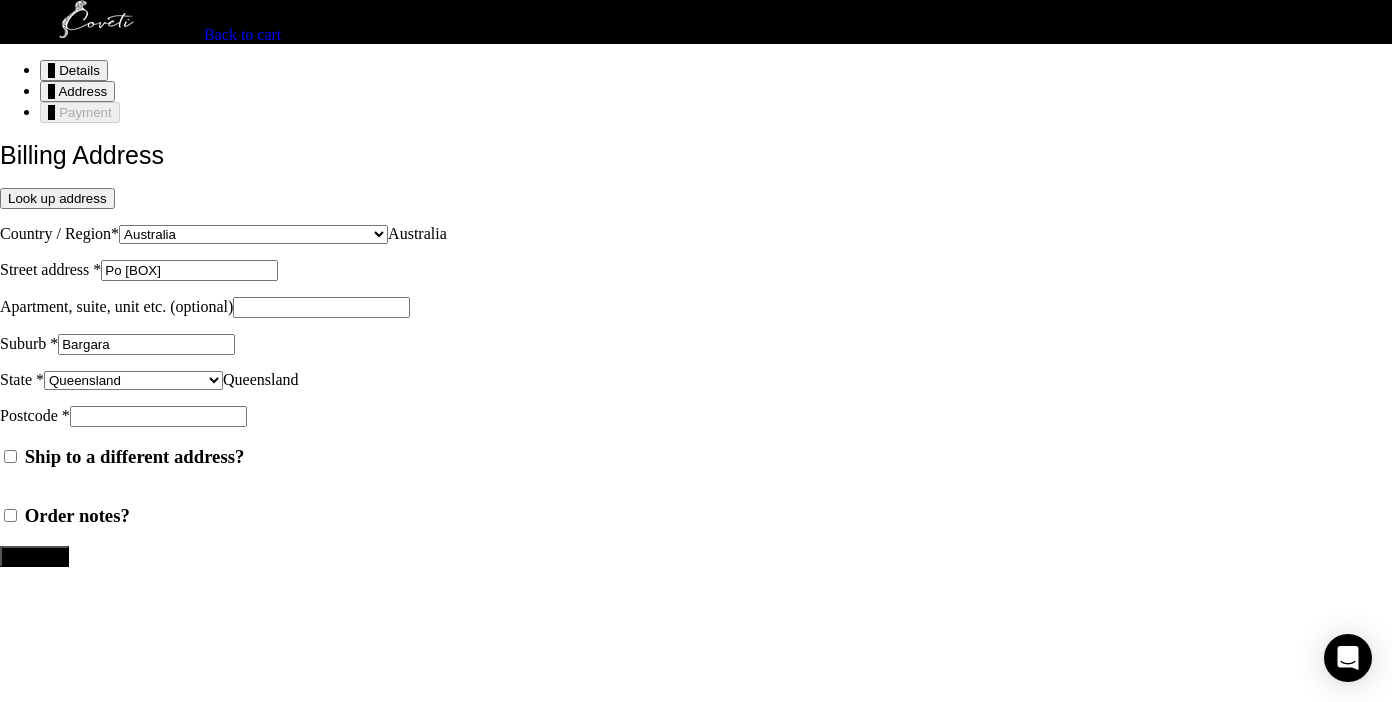 type on "4670" 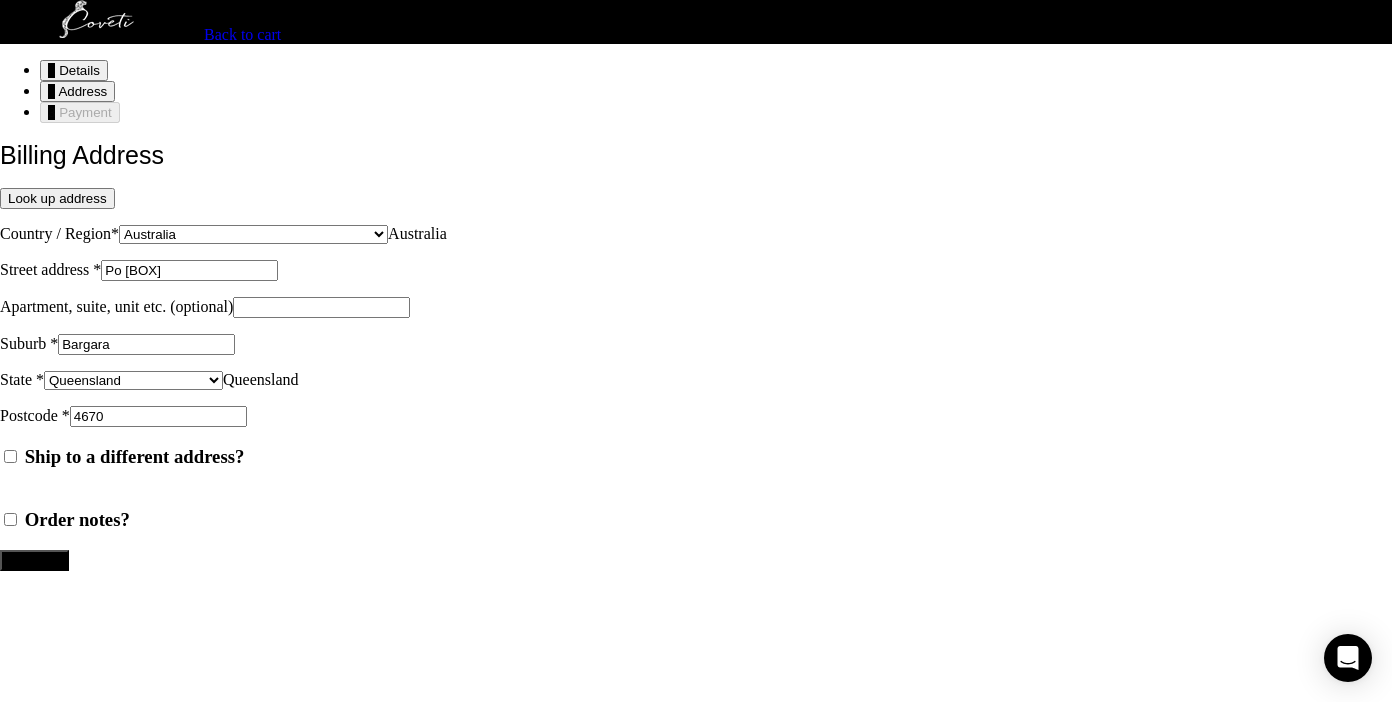 scroll, scrollTop: 380, scrollLeft: 0, axis: vertical 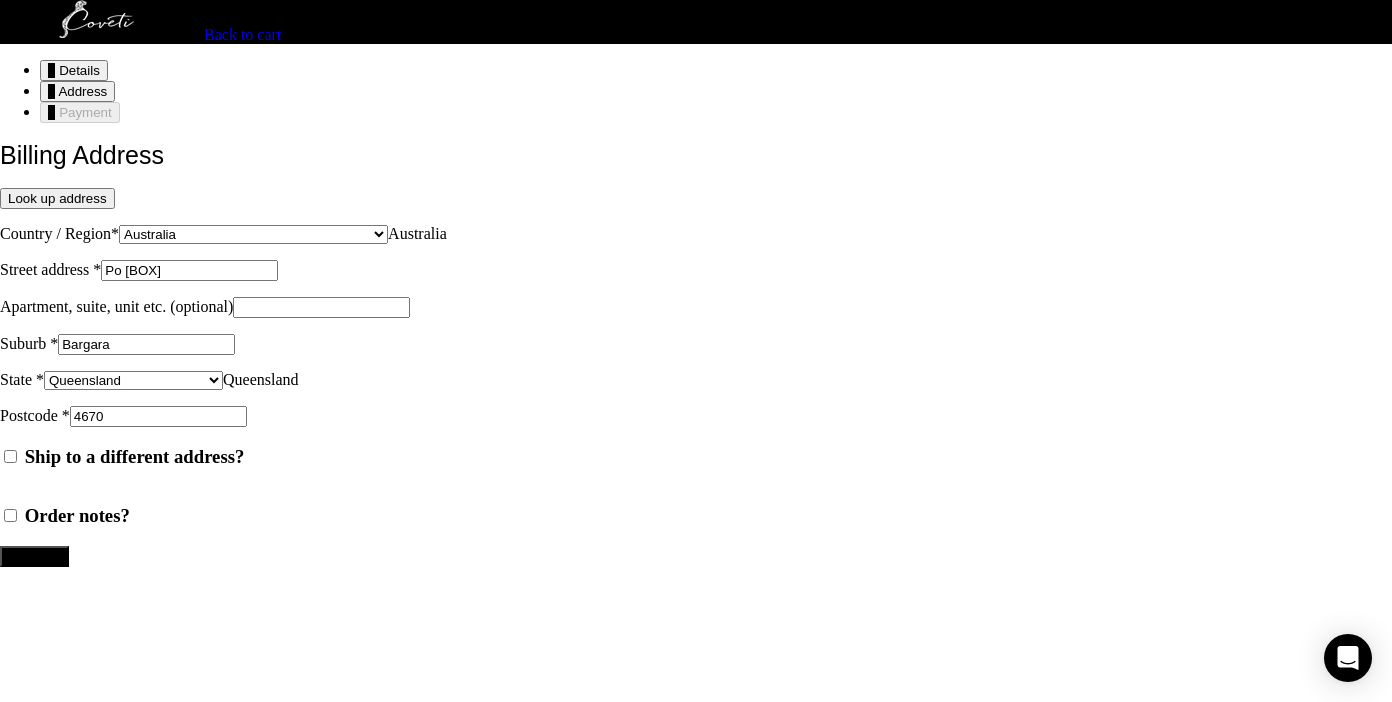 click on "Continue" at bounding box center [34, 556] 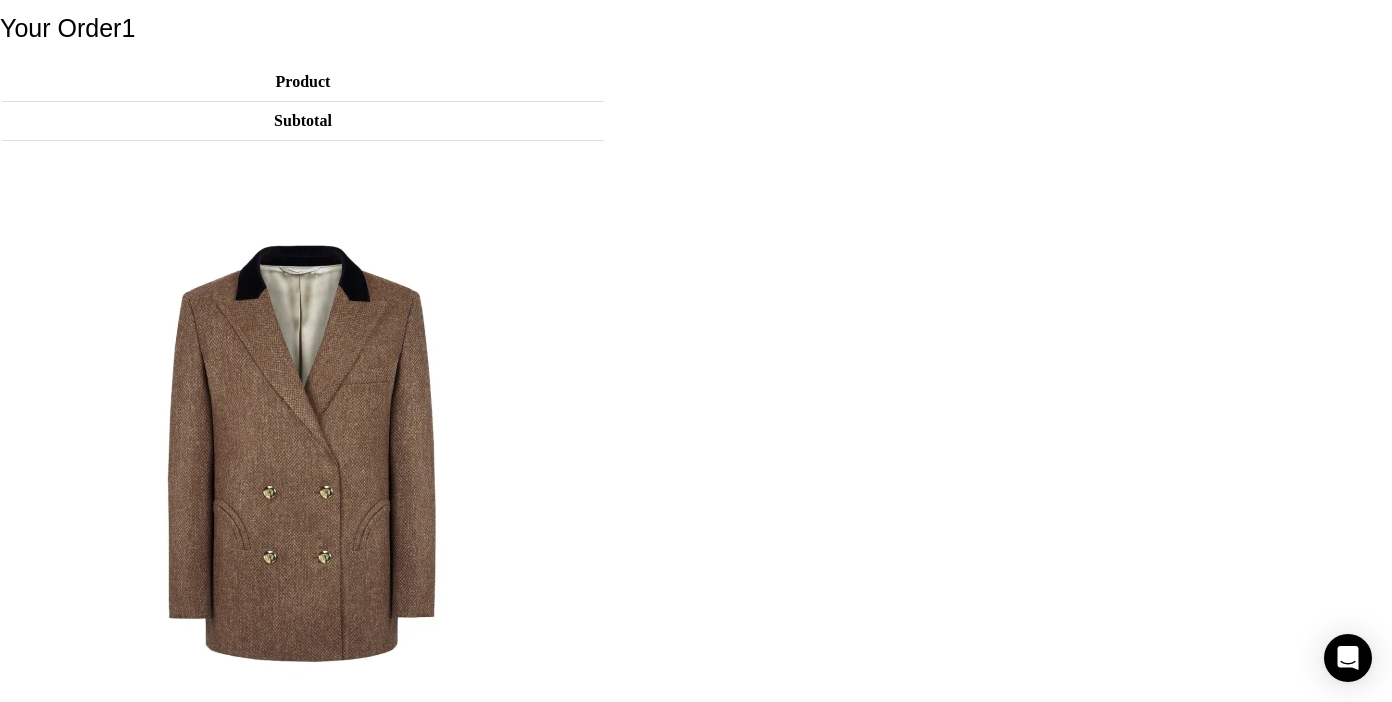 scroll, scrollTop: 146, scrollLeft: 0, axis: vertical 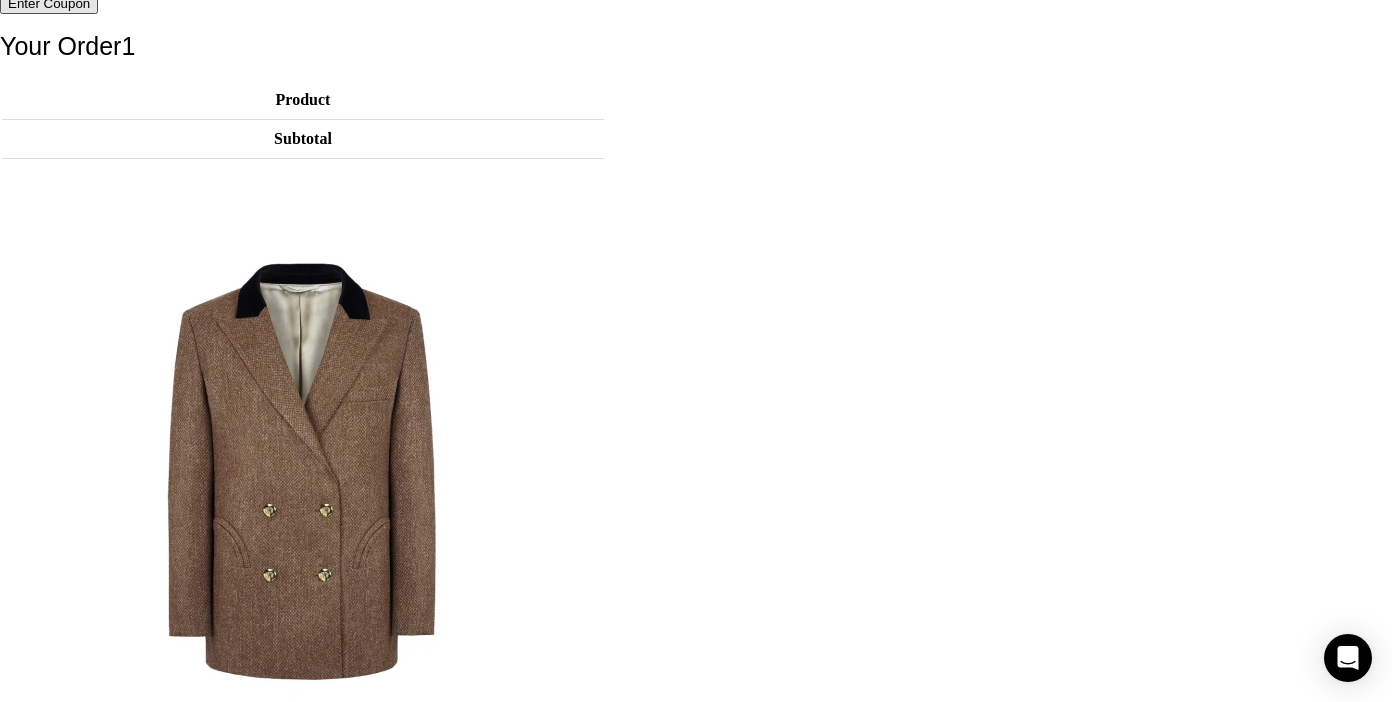 click on "Enter Coupon" at bounding box center [49, 3] 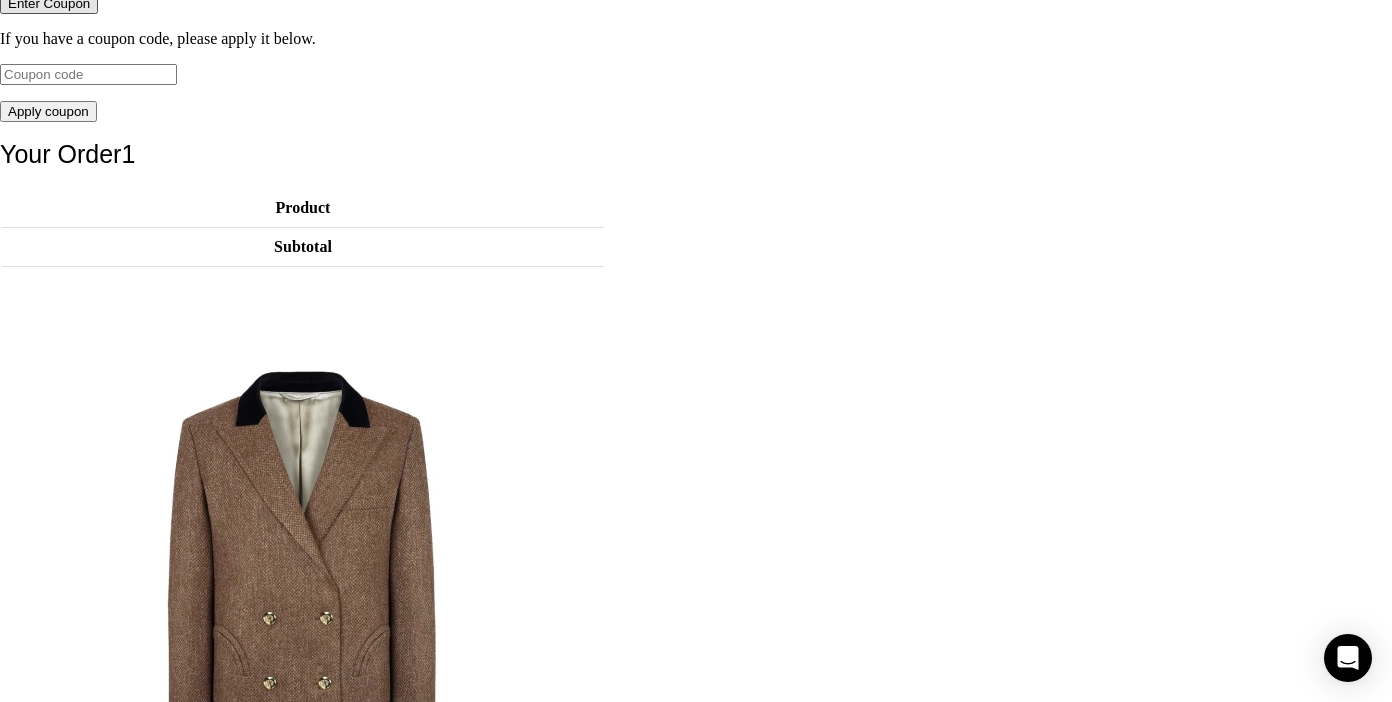 click at bounding box center (88, 74) 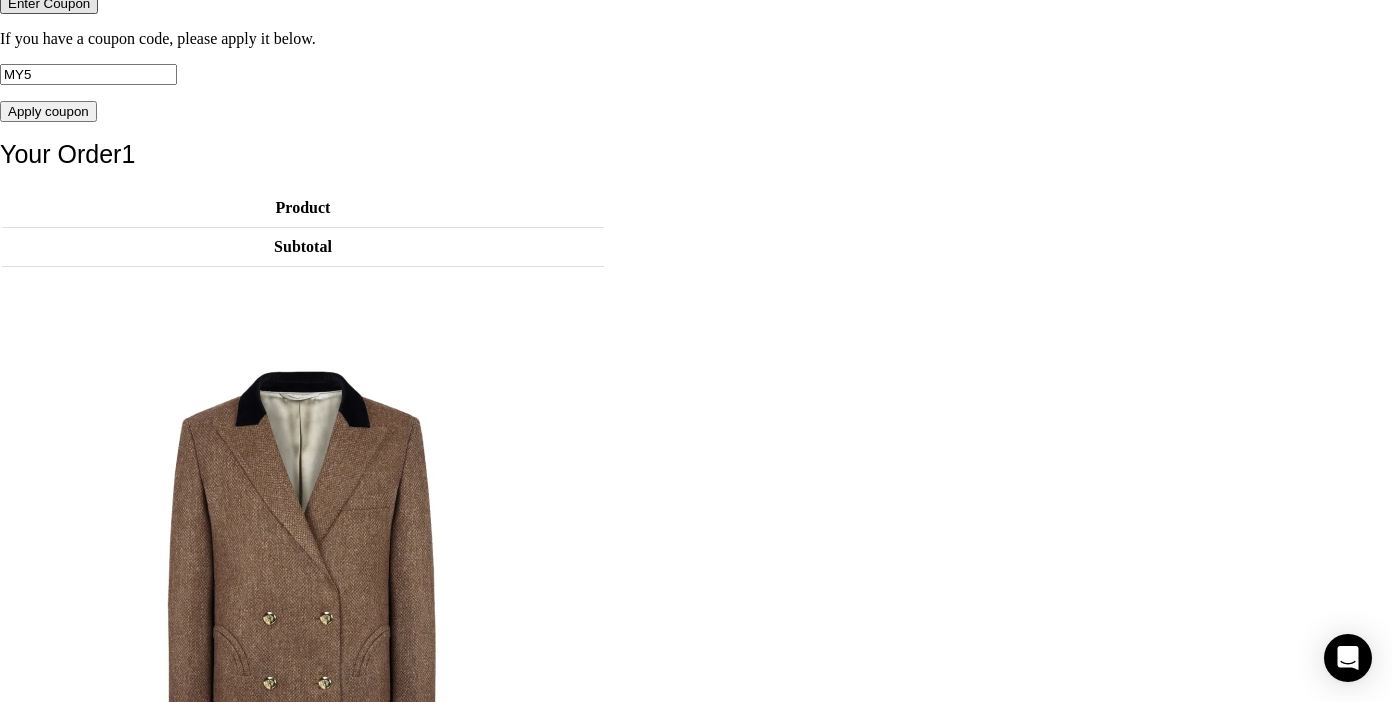 type on "MY5" 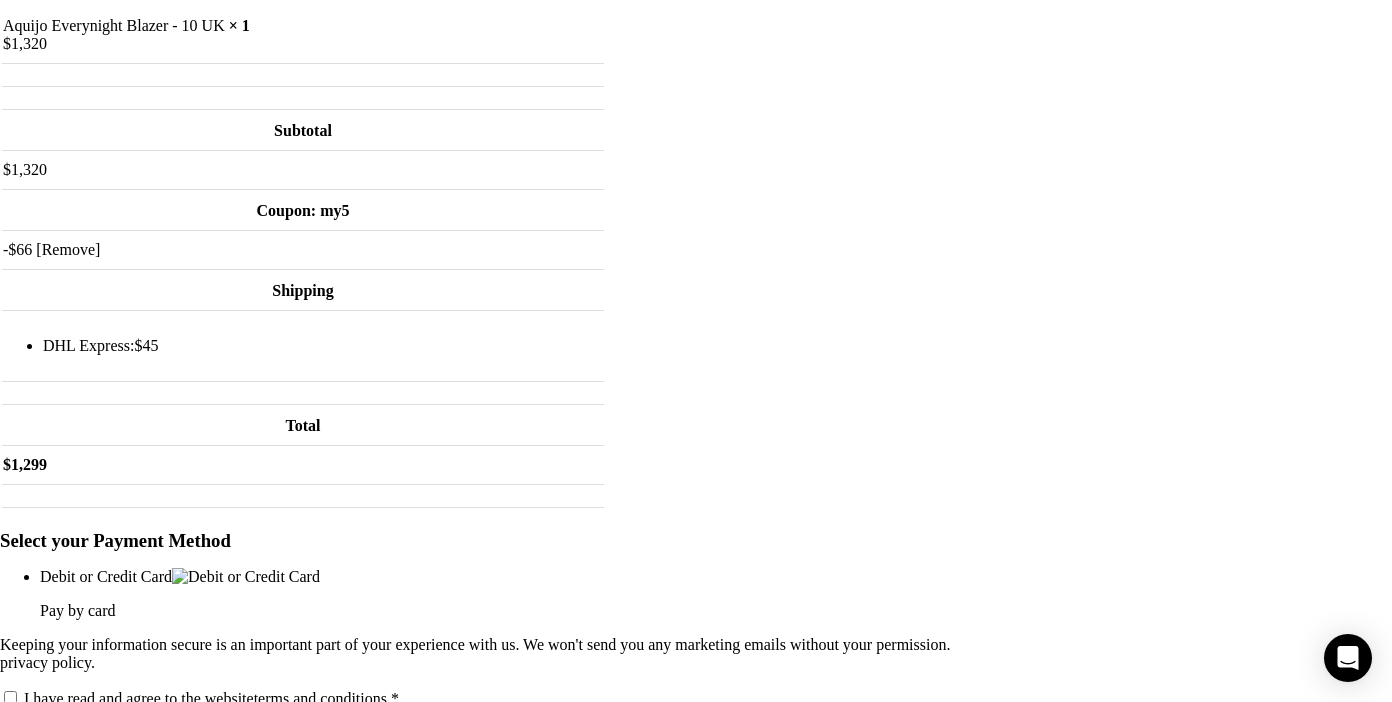 scroll, scrollTop: 1034, scrollLeft: 0, axis: vertical 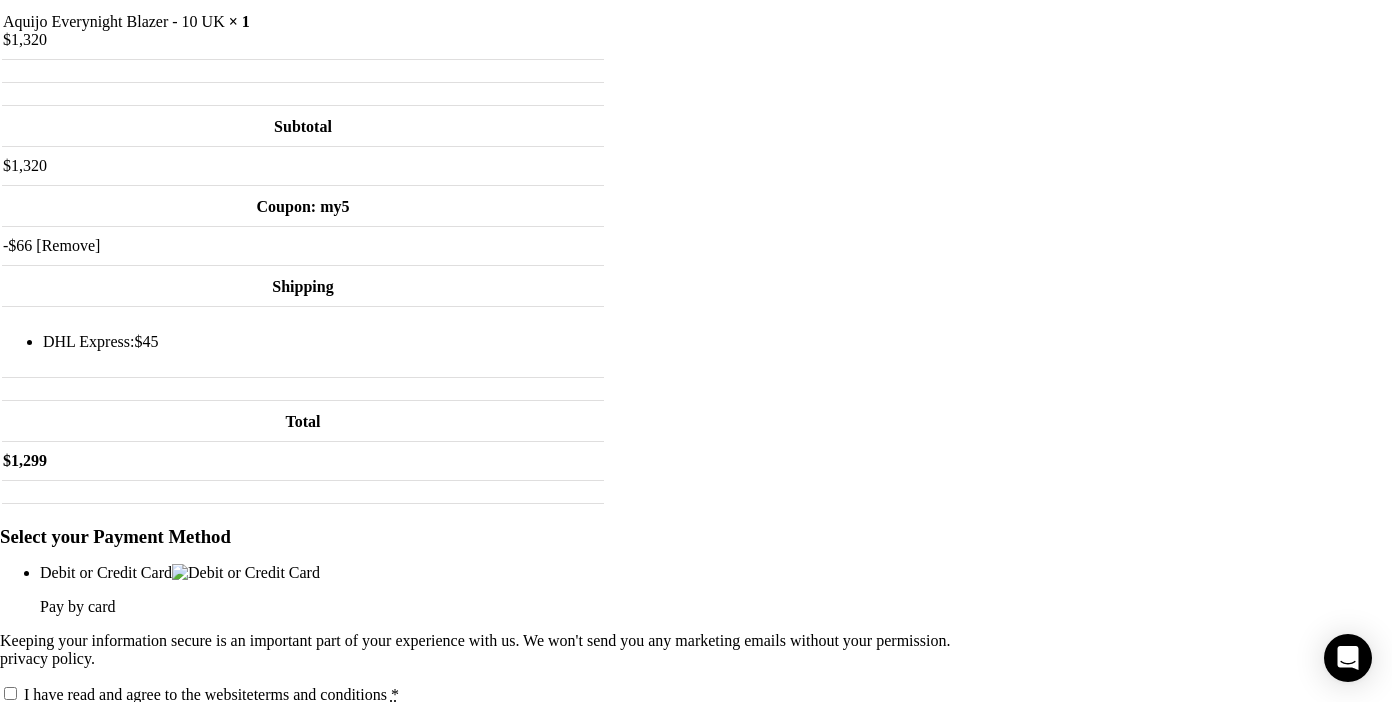 click on "I have read and agree to the website  terms and conditions   *" at bounding box center [10, 693] 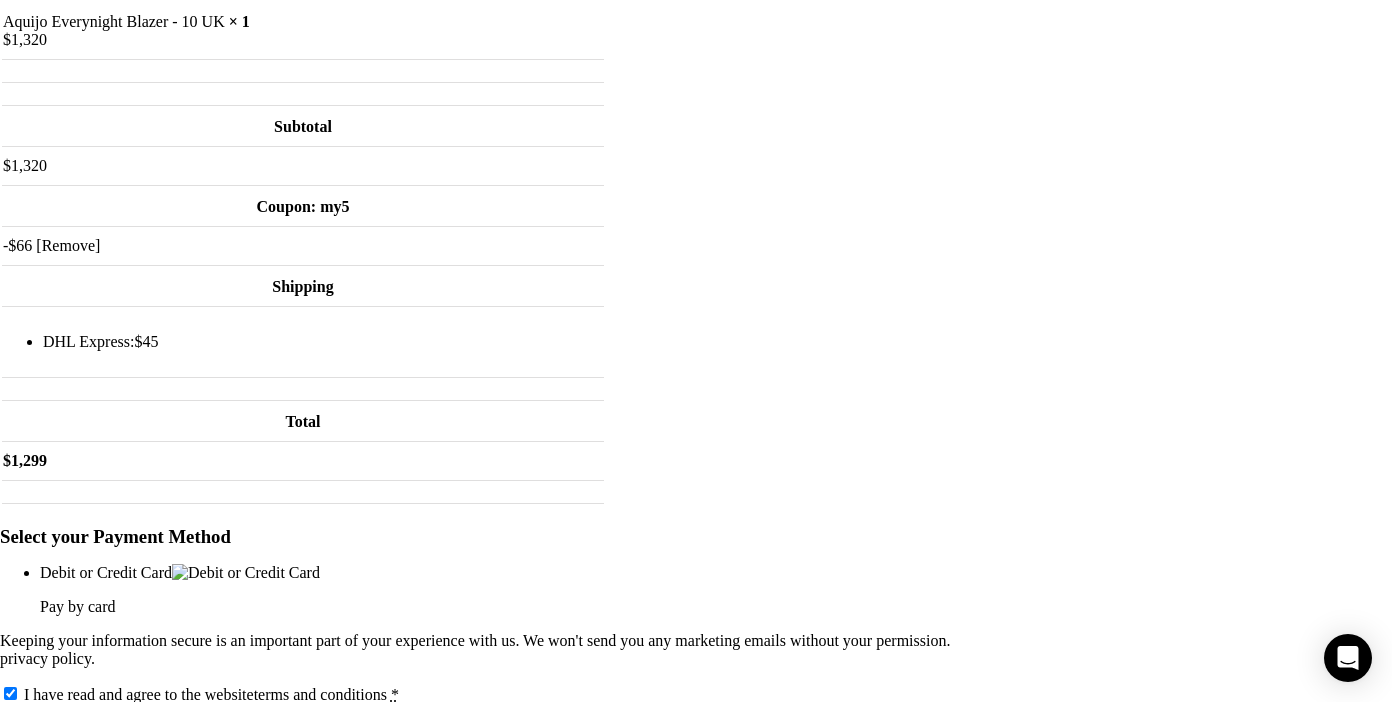 click on "Proceed to Pay" at bounding box center [53, 730] 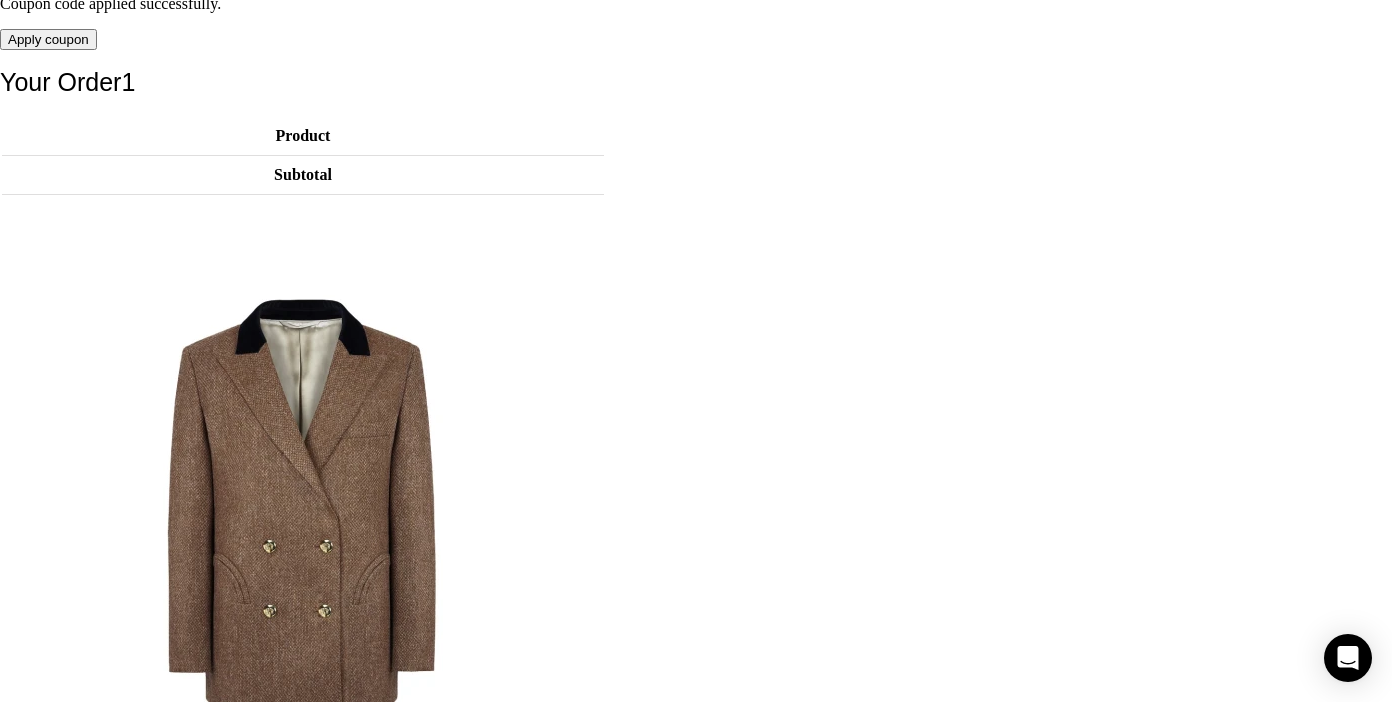 scroll, scrollTop: 0, scrollLeft: 0, axis: both 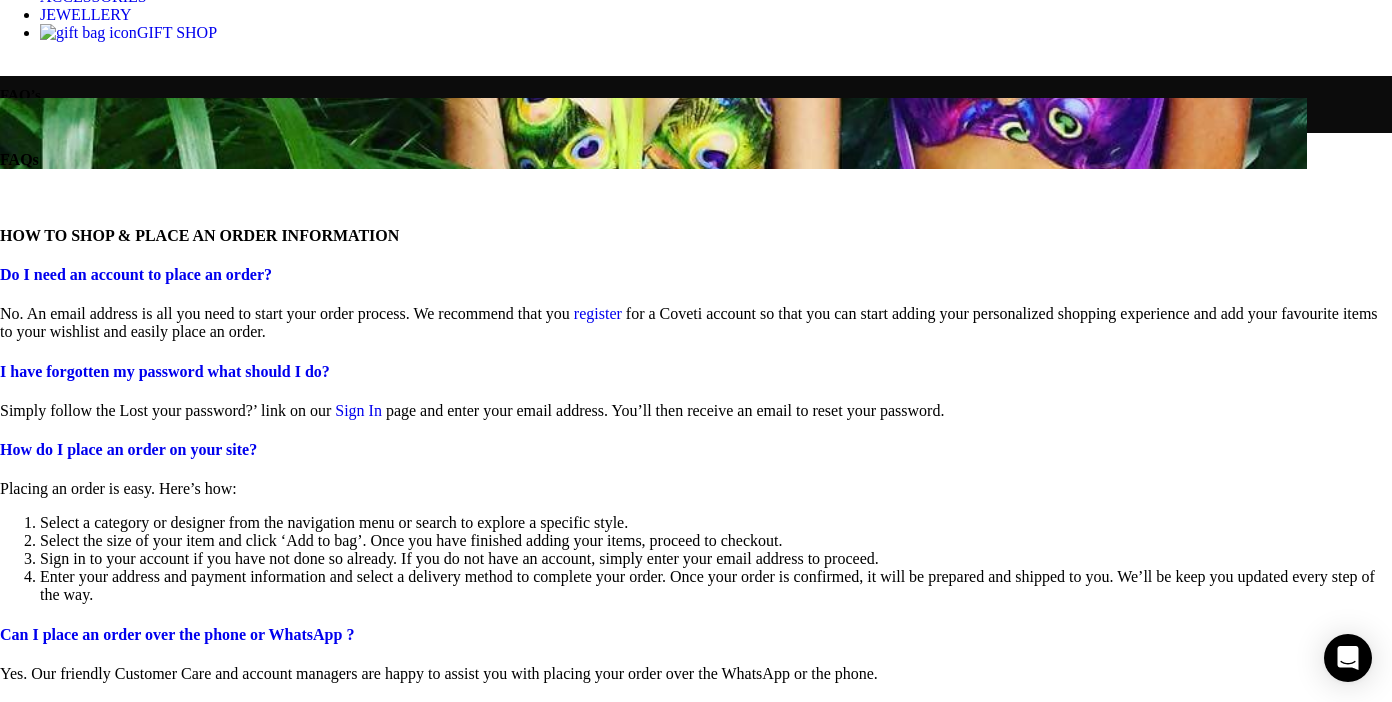 click on "How much taxes and customs duties will I have to pay?" at bounding box center [188, 1732] 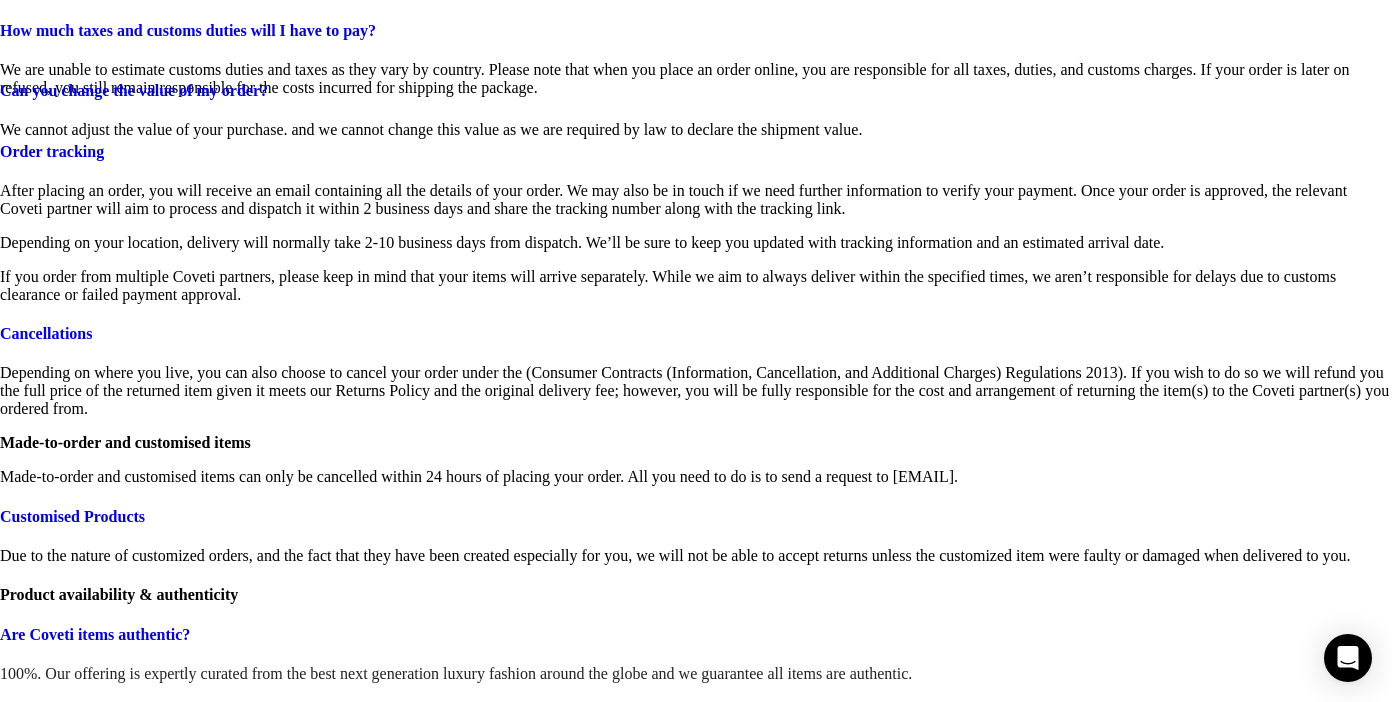 scroll, scrollTop: 2123, scrollLeft: 0, axis: vertical 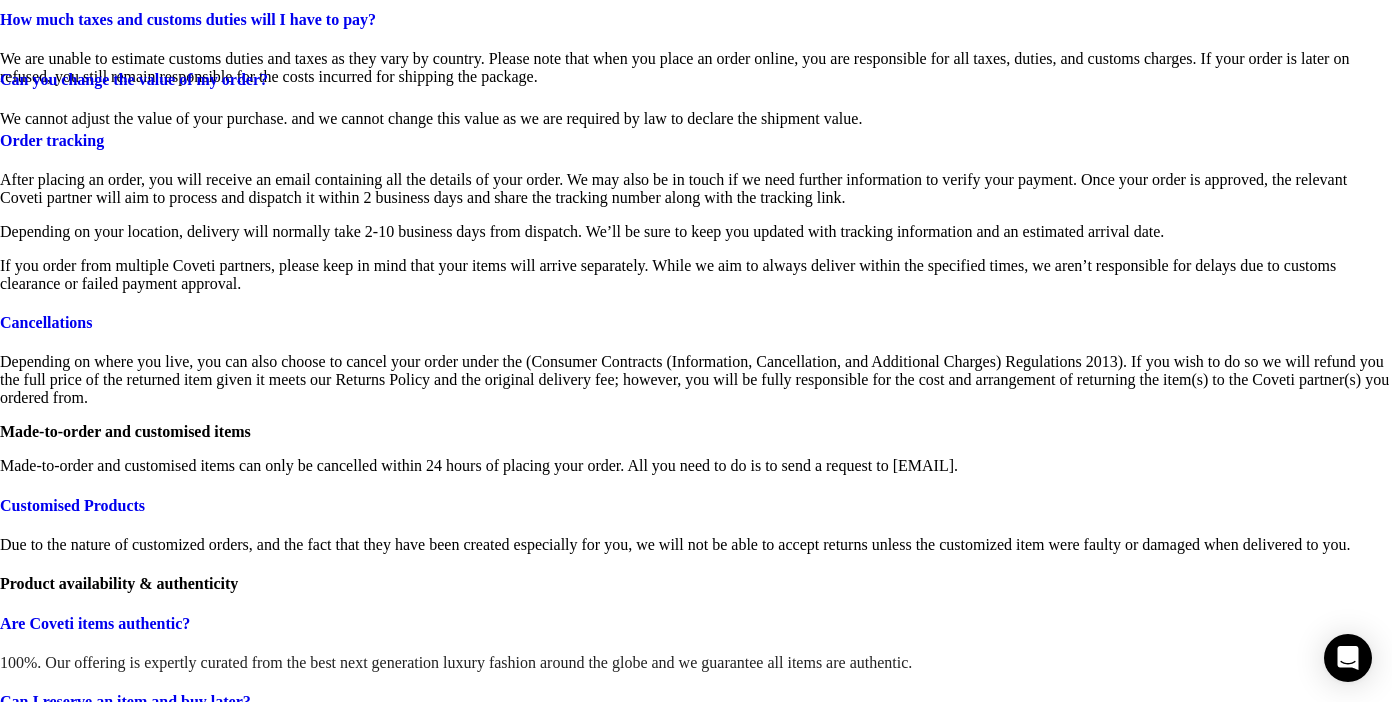 click on "Are Coveti items authentic?" at bounding box center [95, 623] 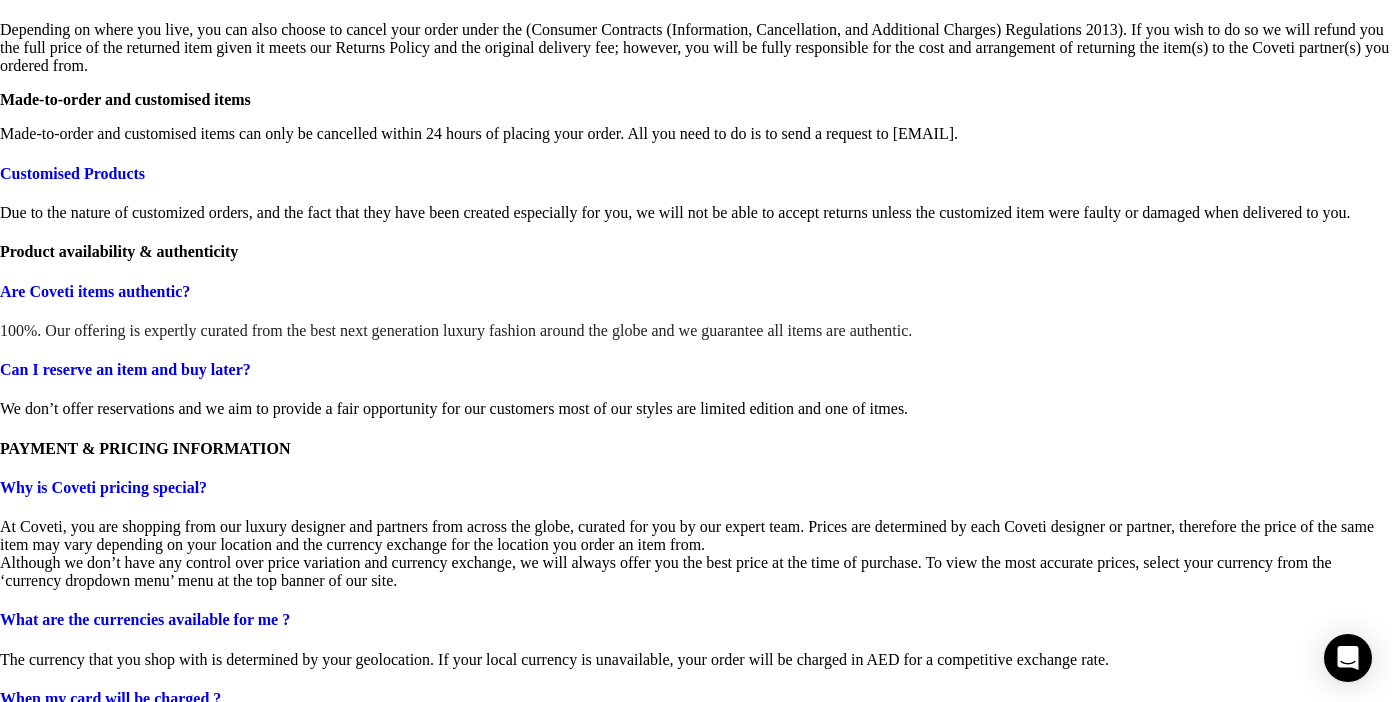 scroll, scrollTop: 2457, scrollLeft: 0, axis: vertical 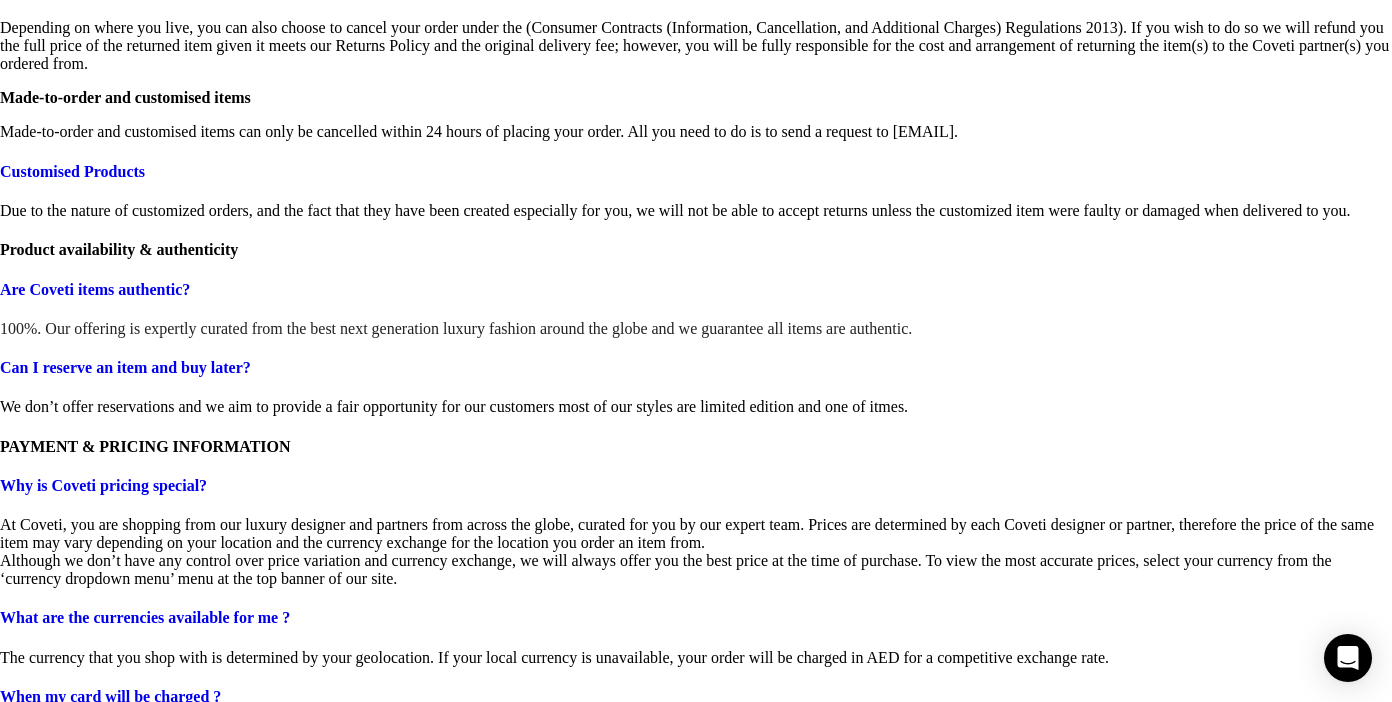 click on "Why is Coveti pricing special?" at bounding box center (103, 485) 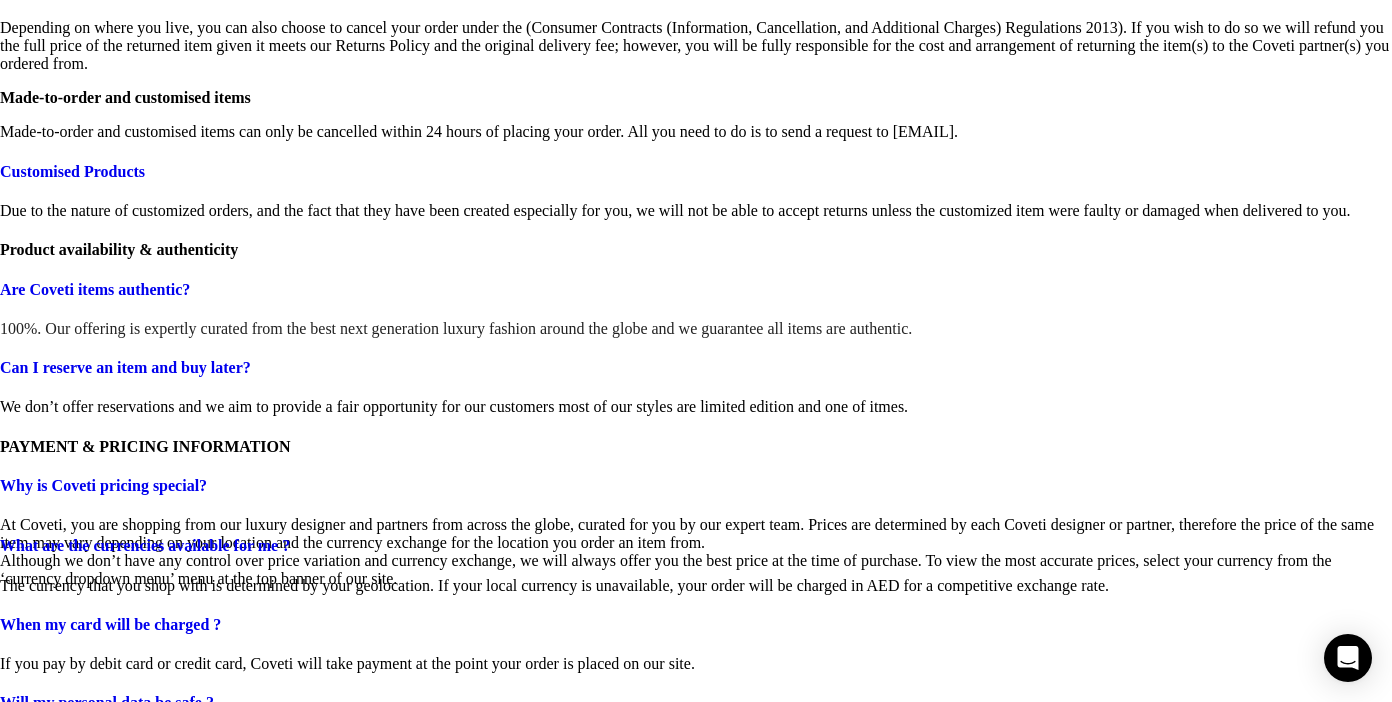 click on "Will my personal data be safe ?" at bounding box center [107, 702] 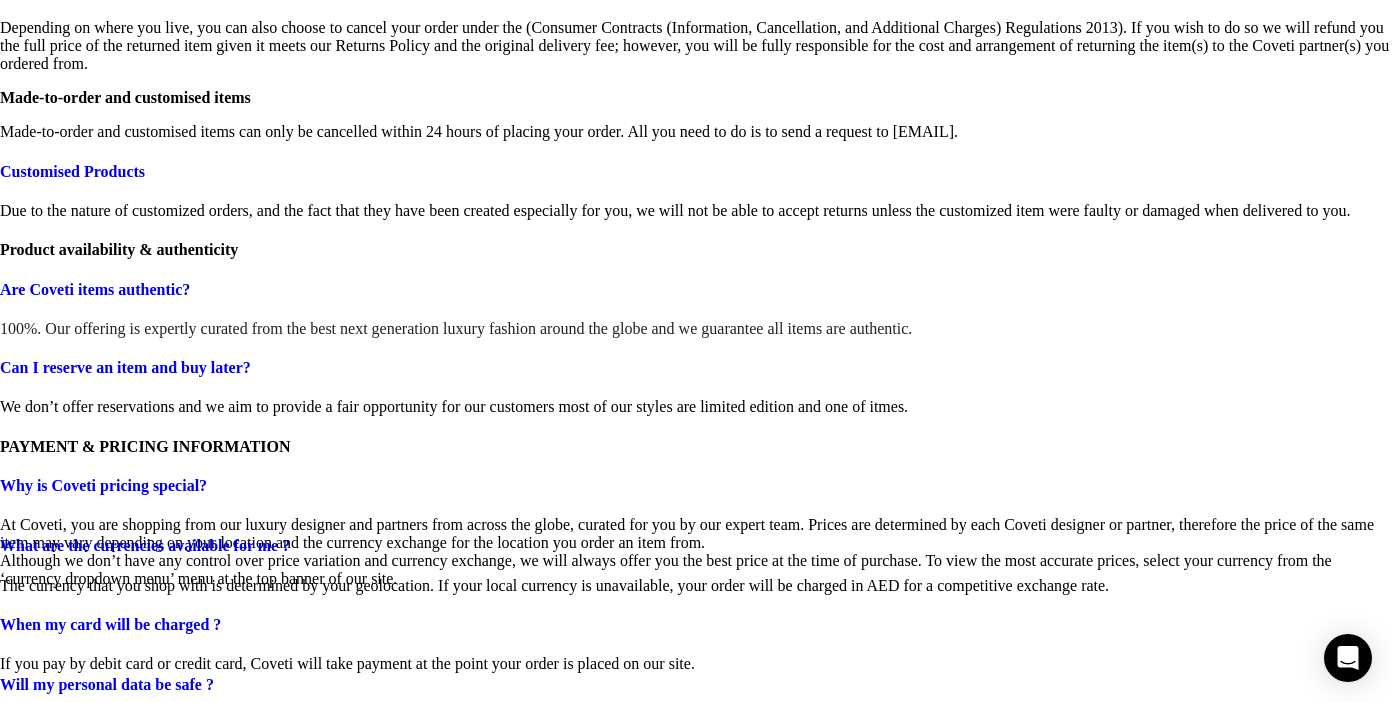click on "Will my personal data be safe ?" at bounding box center (107, 684) 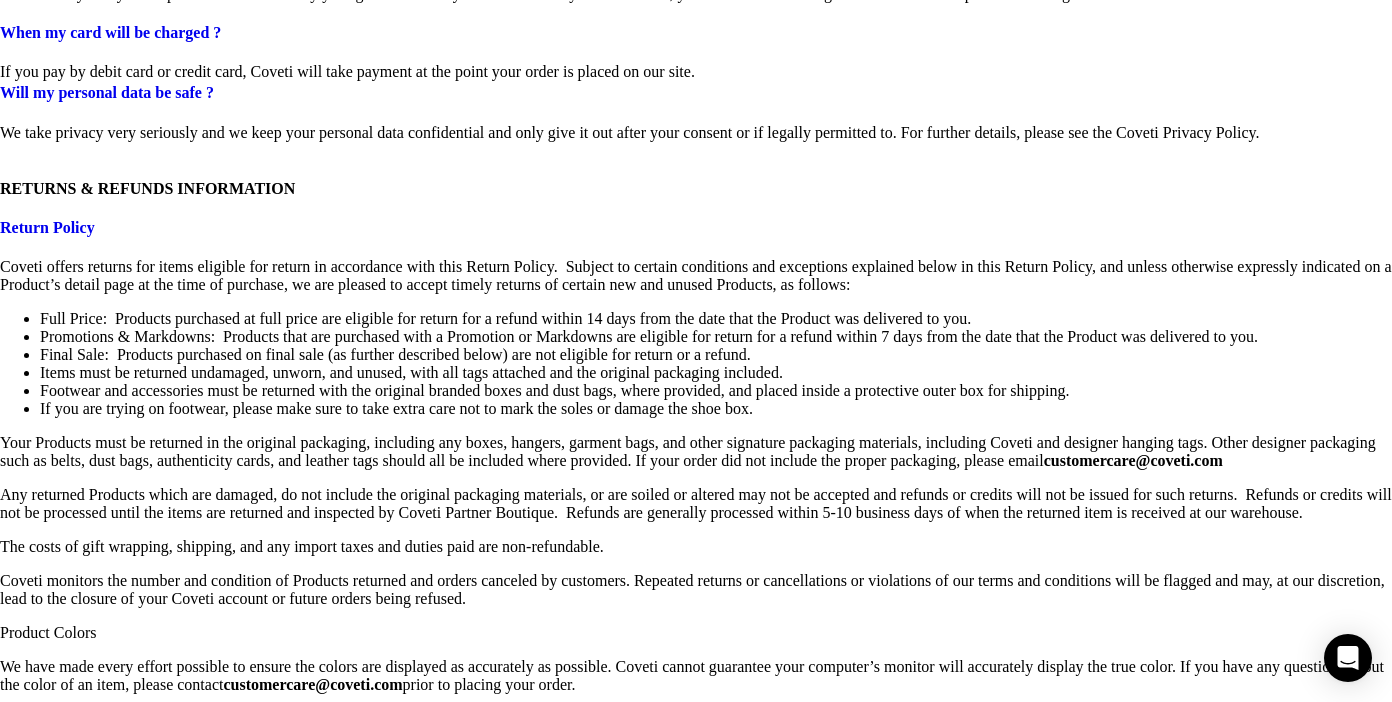 scroll, scrollTop: 3072, scrollLeft: 0, axis: vertical 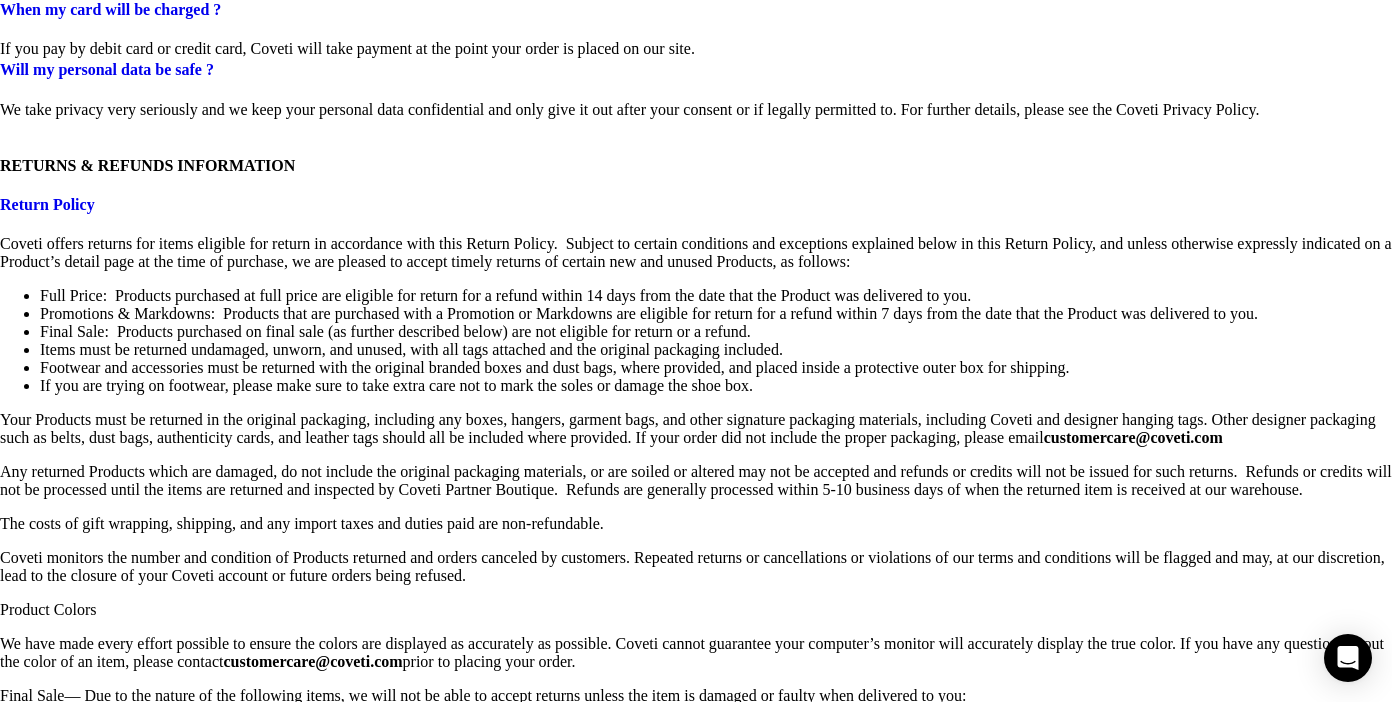 click at bounding box center (500, 3651) 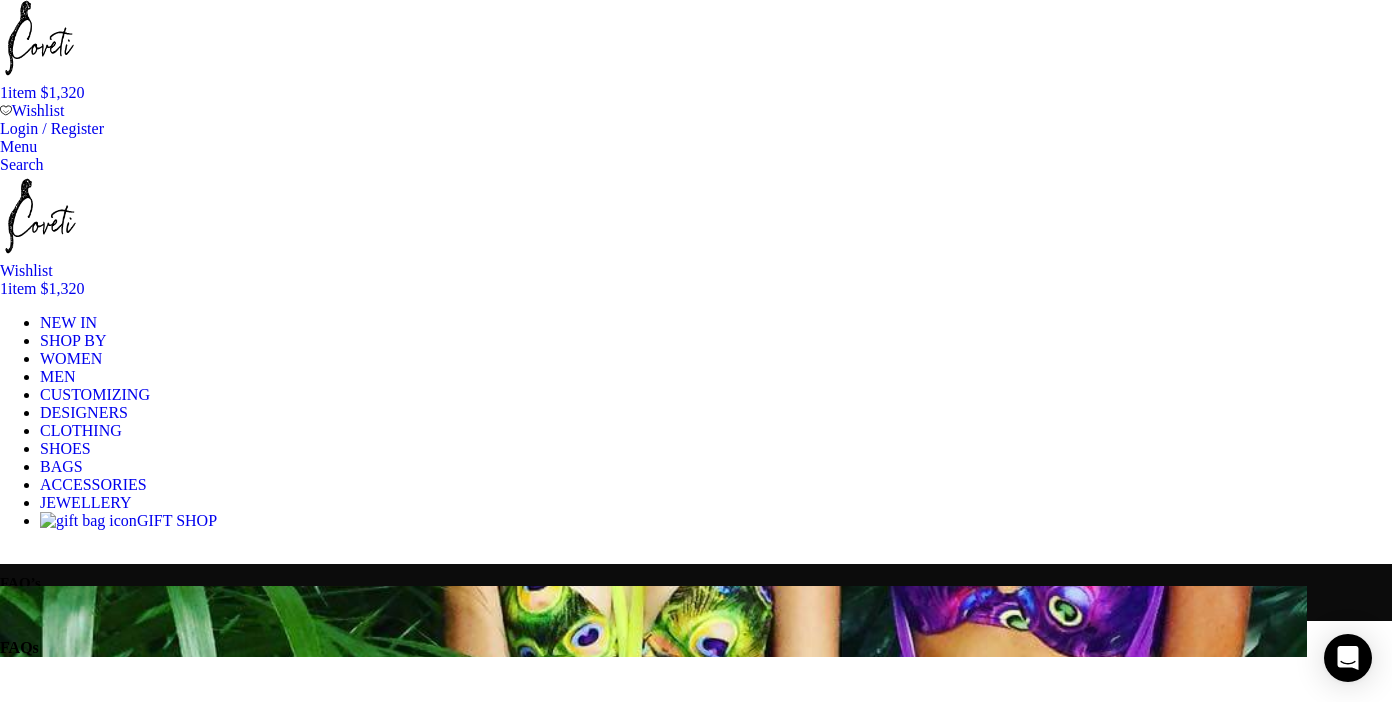 scroll, scrollTop: 27, scrollLeft: 0, axis: vertical 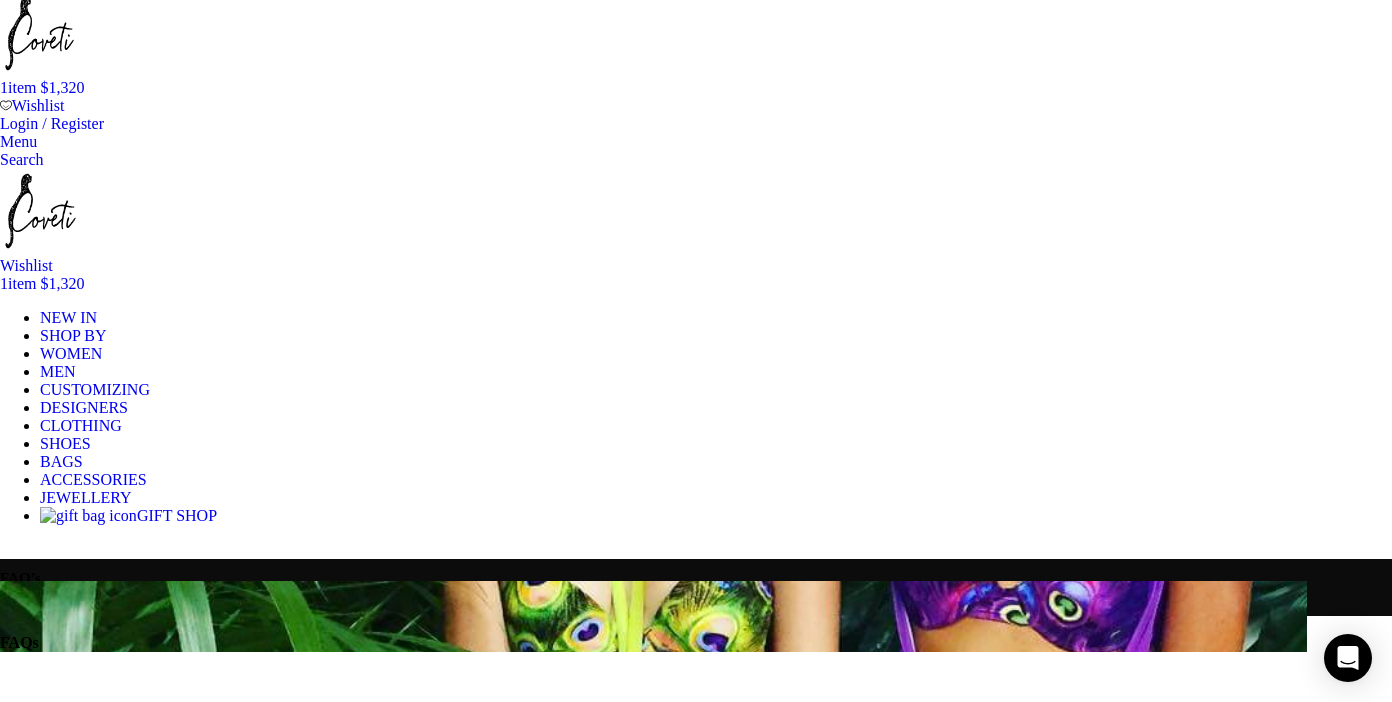 click on "How do I place an order on your site?" at bounding box center [128, 932] 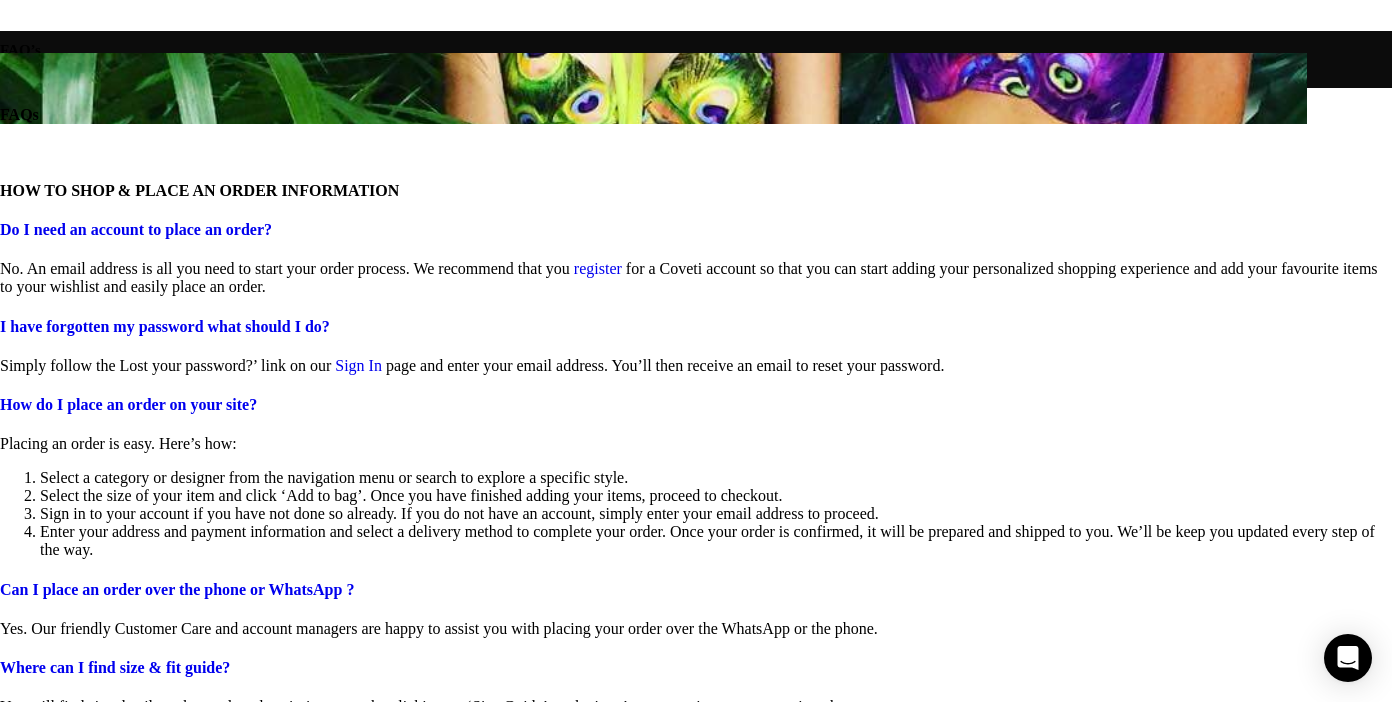 scroll, scrollTop: 550, scrollLeft: 0, axis: vertical 